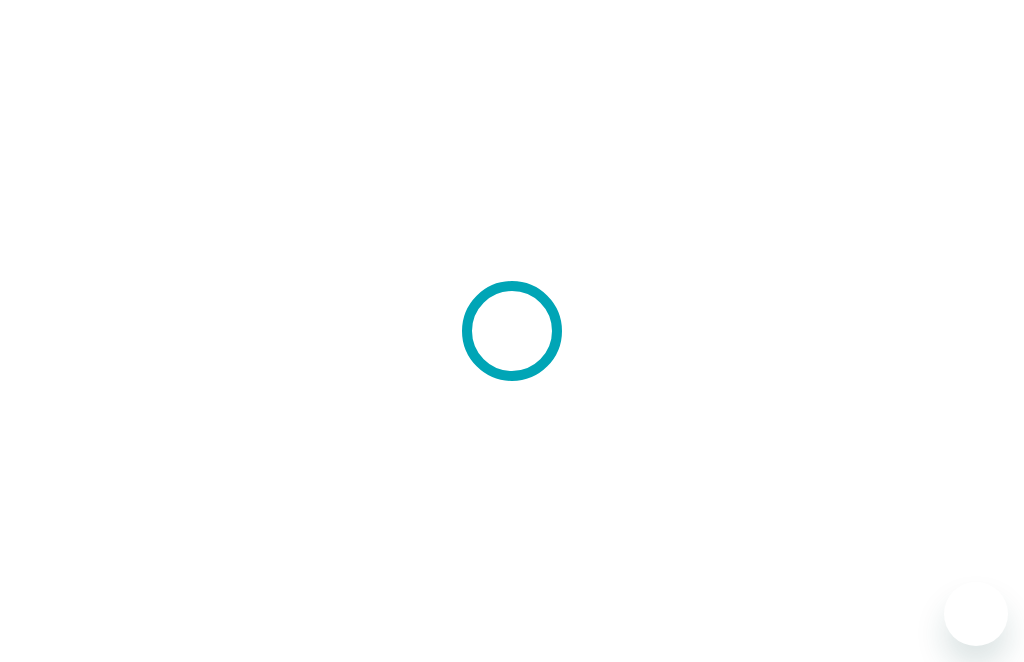 scroll, scrollTop: 0, scrollLeft: 0, axis: both 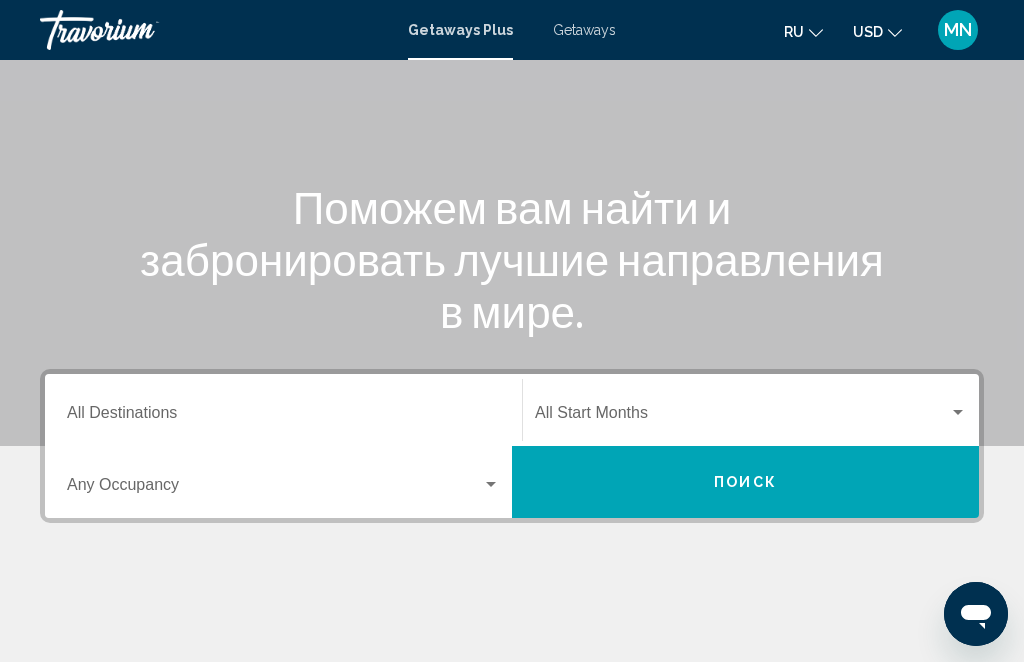 click on "Поиск" at bounding box center [745, 482] 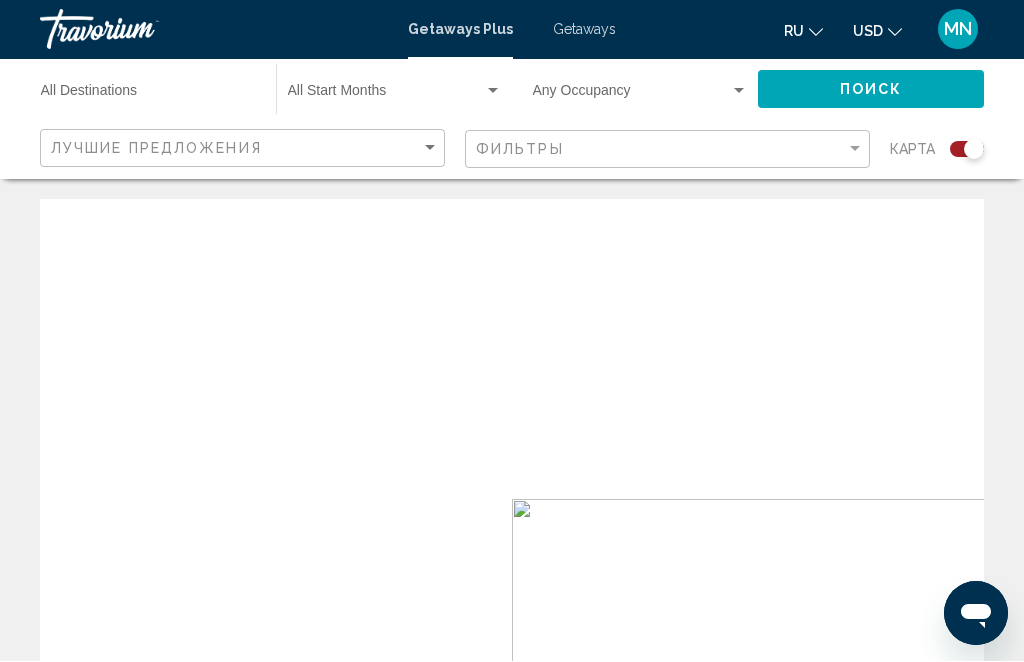 scroll, scrollTop: 1, scrollLeft: 0, axis: vertical 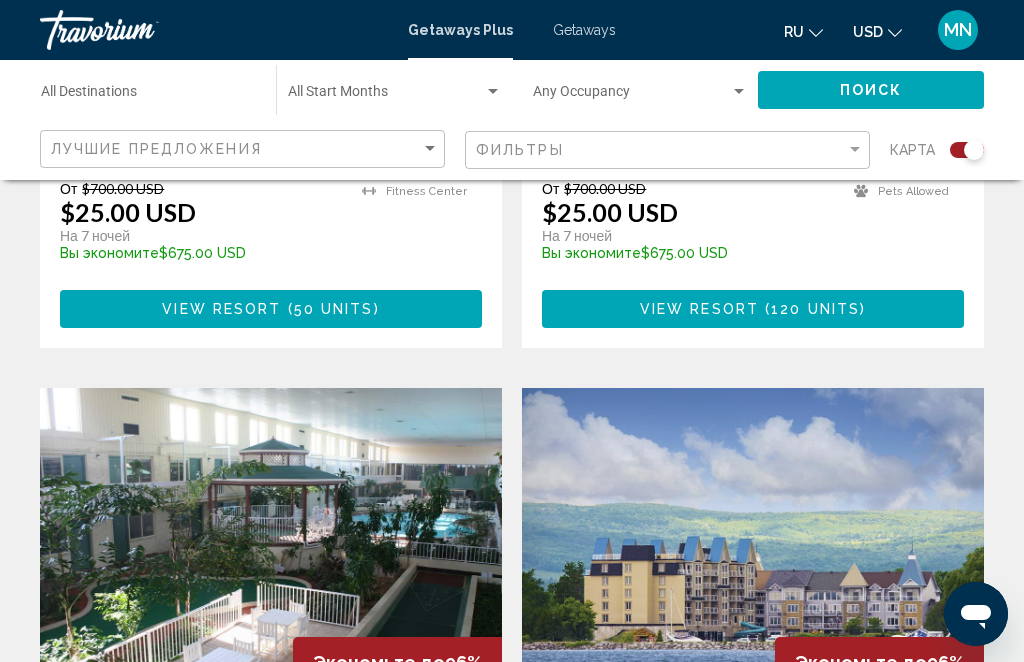 click at bounding box center [271, 548] 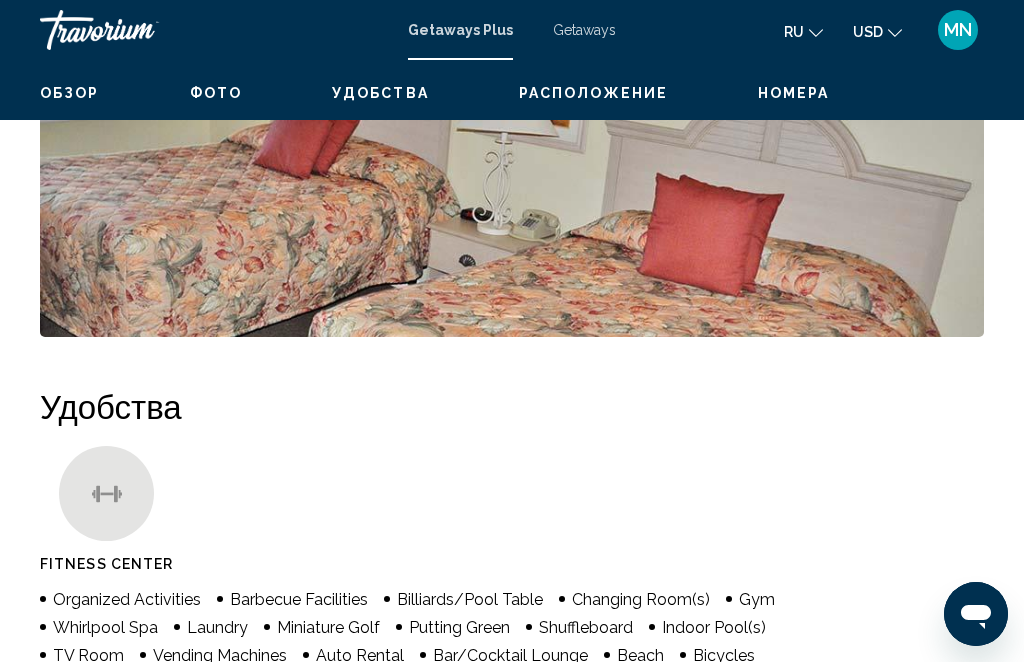 scroll, scrollTop: 0, scrollLeft: 0, axis: both 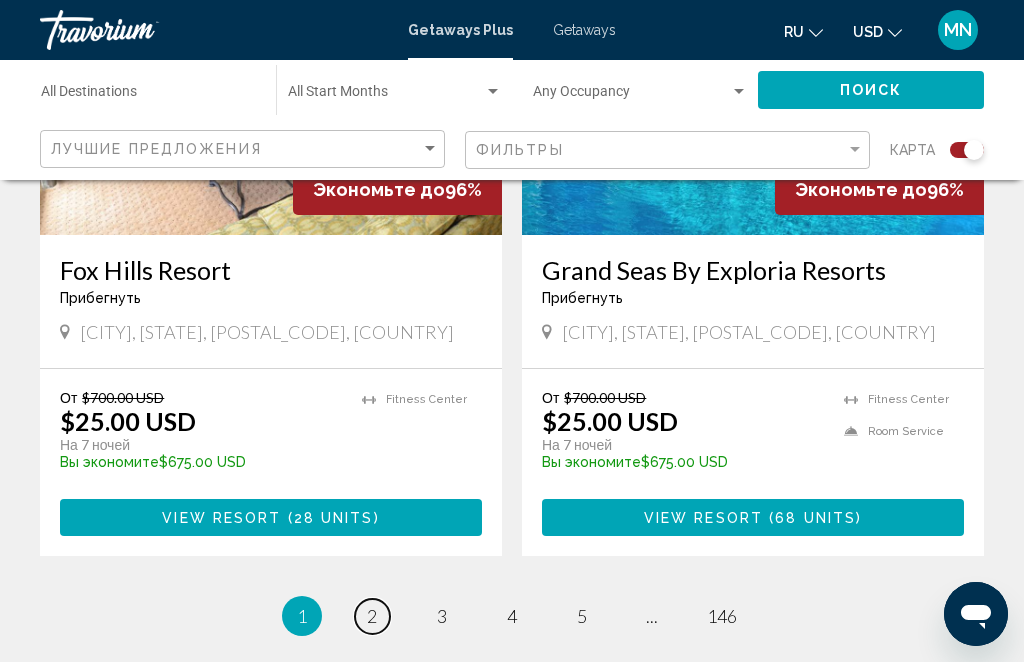 click on "page  2" at bounding box center (372, 616) 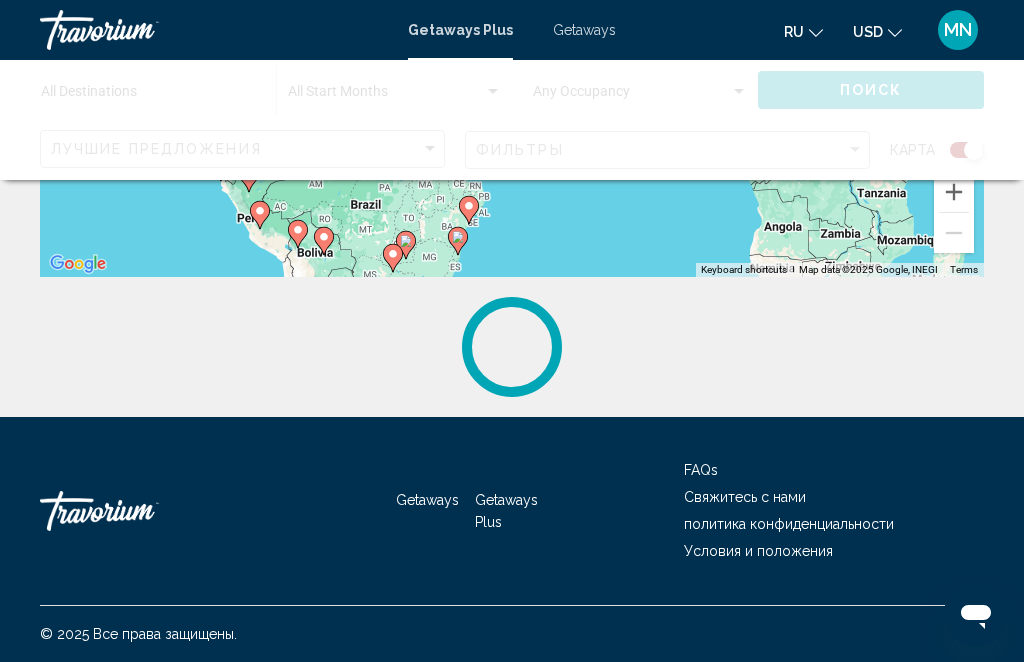 scroll, scrollTop: 0, scrollLeft: 0, axis: both 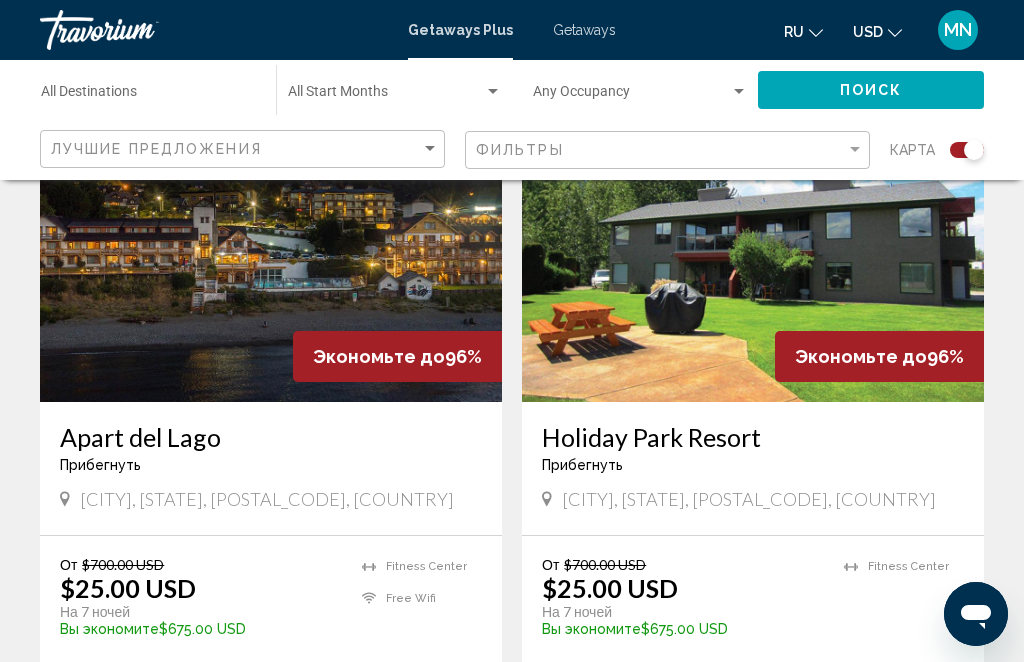 click at bounding box center (493, 92) 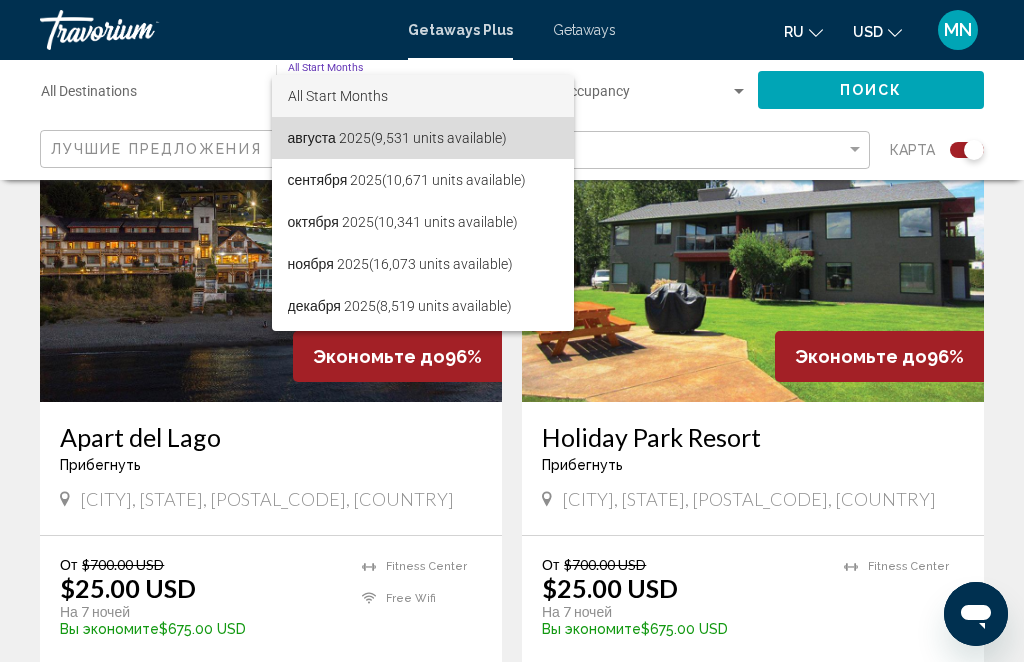 click on "августа 2025  (9,531 units available)" at bounding box center [423, 138] 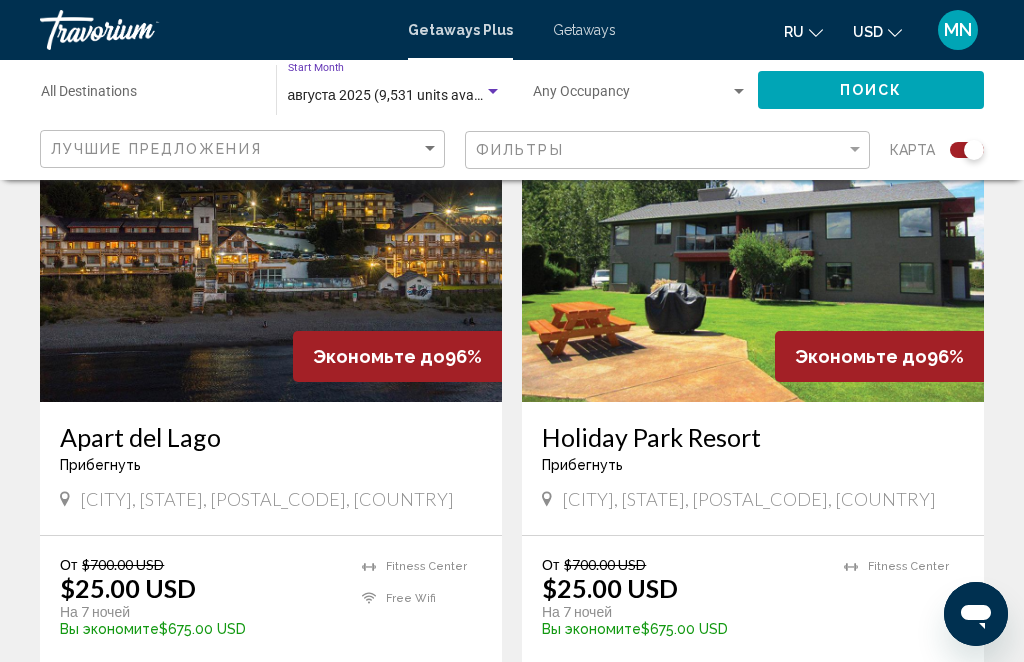 click at bounding box center [640, 96] 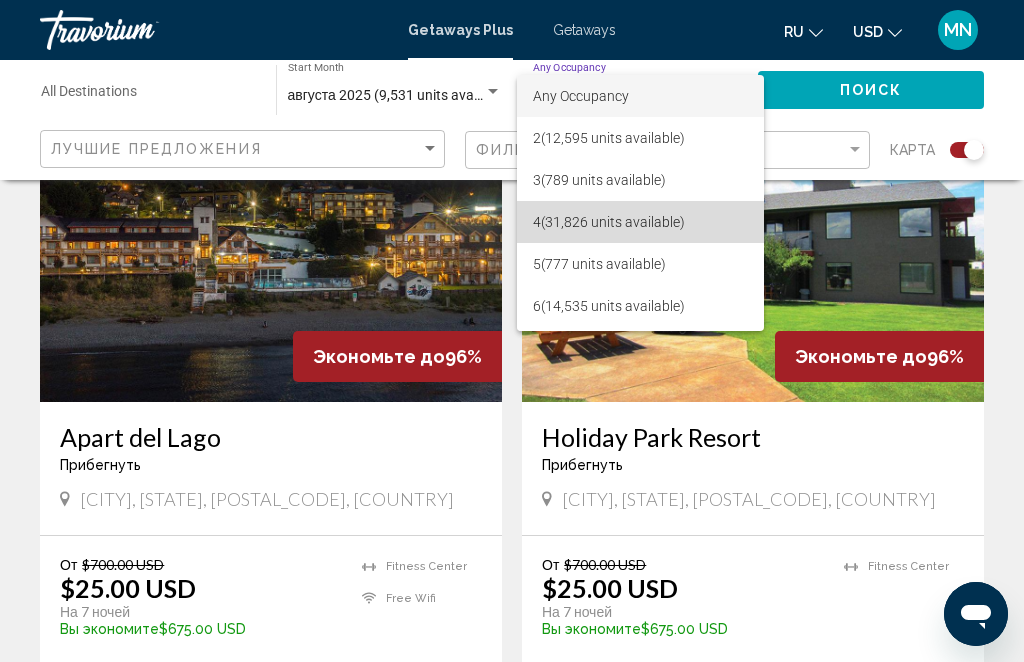 click on "4  (31,826 units available)" at bounding box center (640, 222) 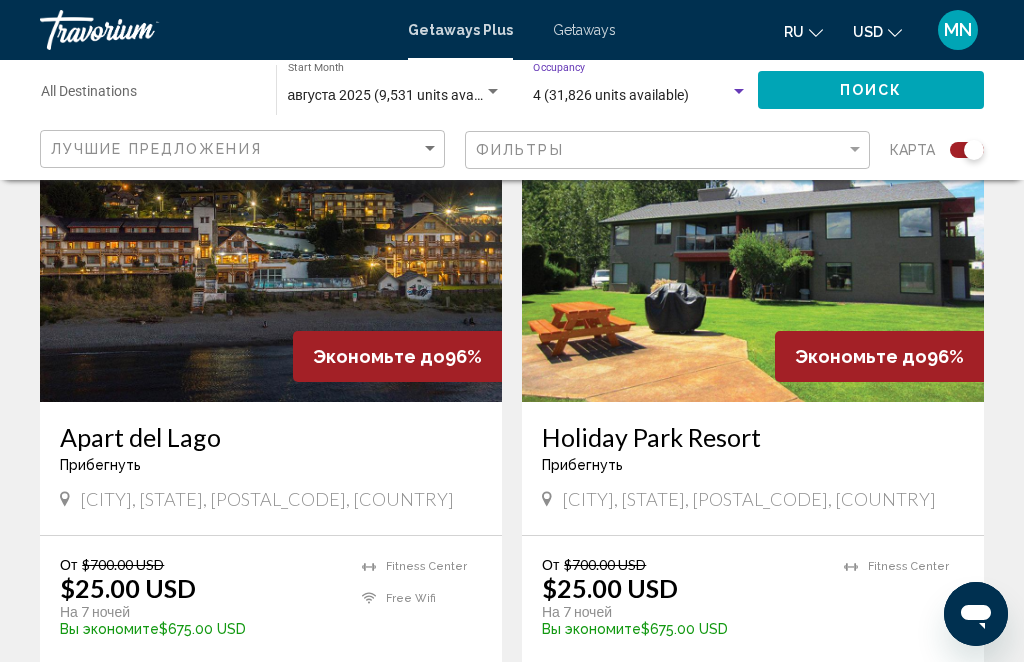 click on "Destination All Destinations" at bounding box center [148, 96] 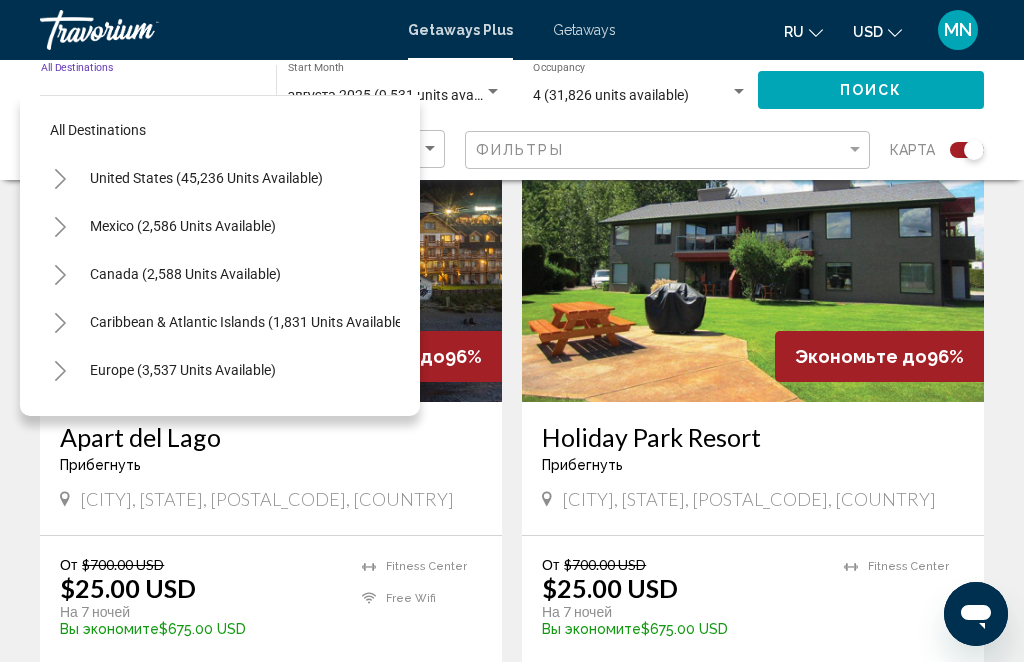 click on "United States (45,236 units available)" at bounding box center (183, 226) 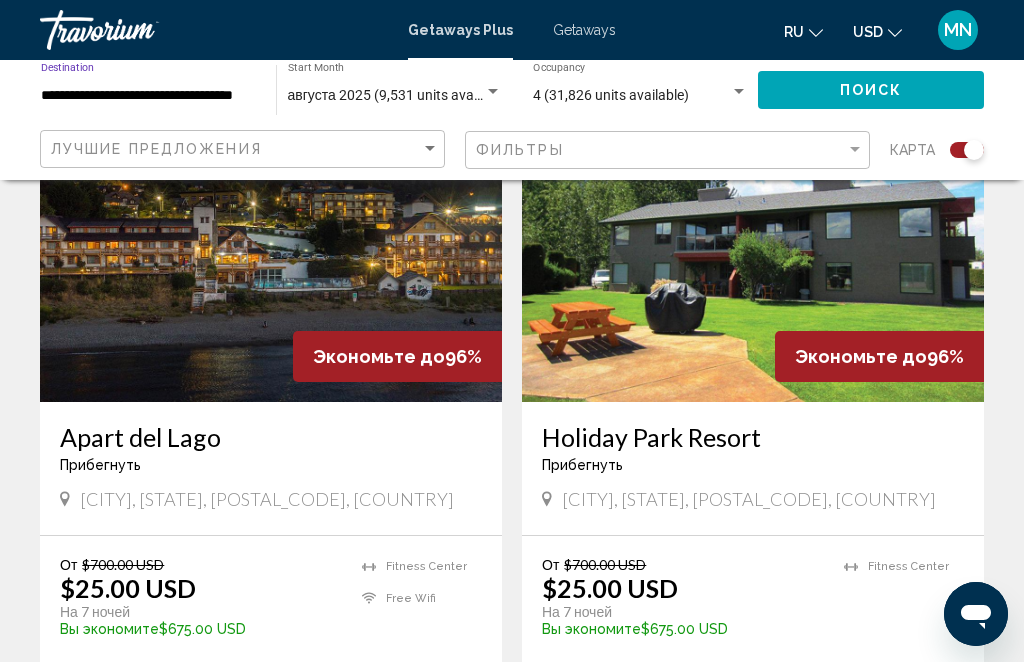 click on "Поиск" 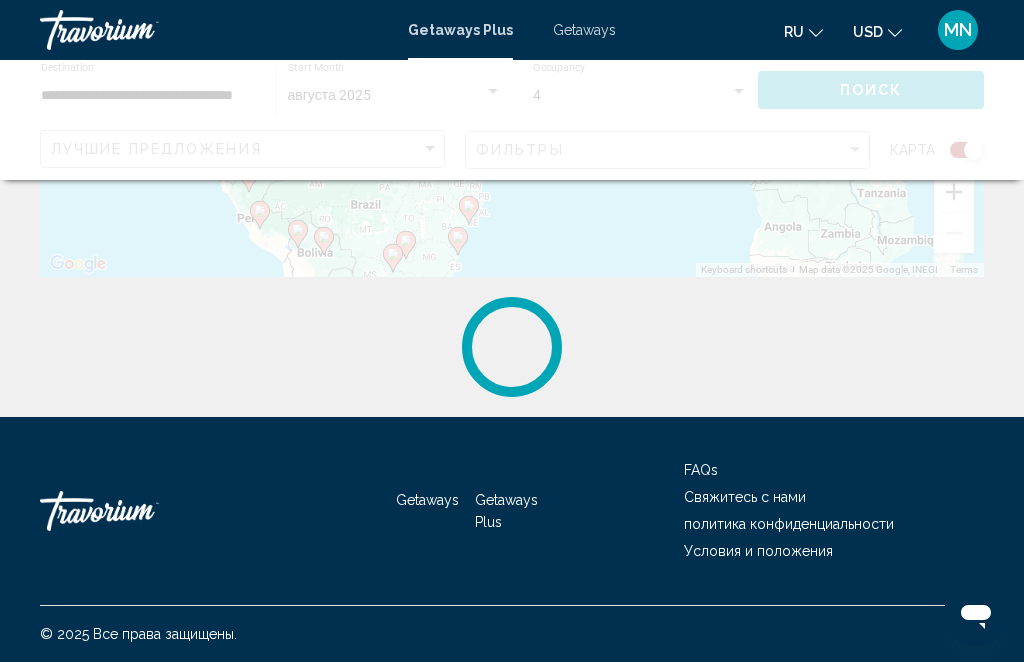 scroll, scrollTop: 0, scrollLeft: 0, axis: both 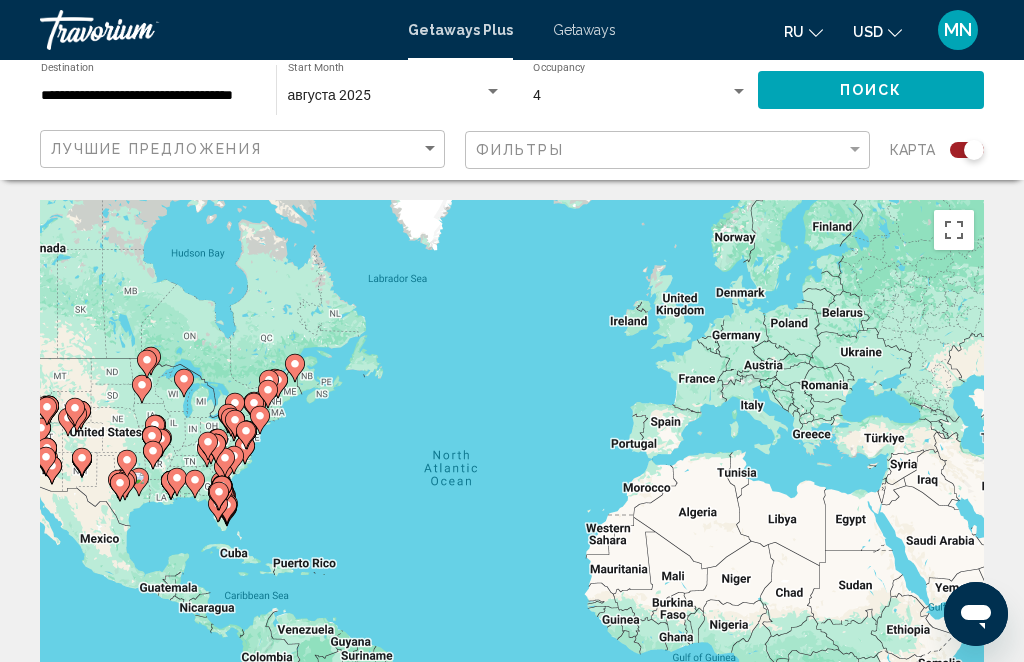 click on "4" at bounding box center (631, 96) 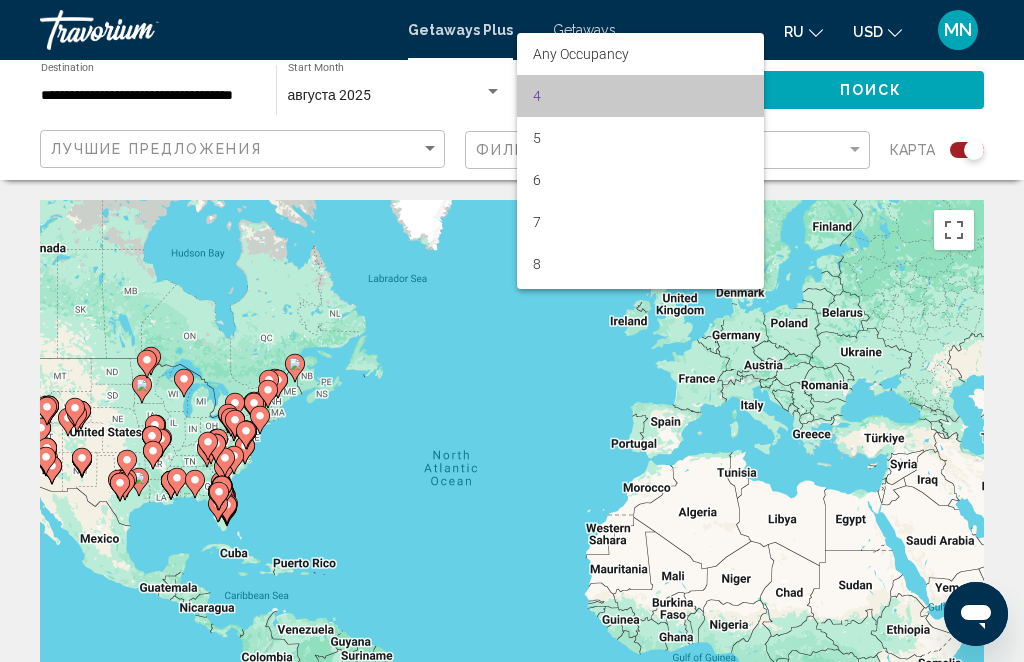 click on "4" at bounding box center [640, 96] 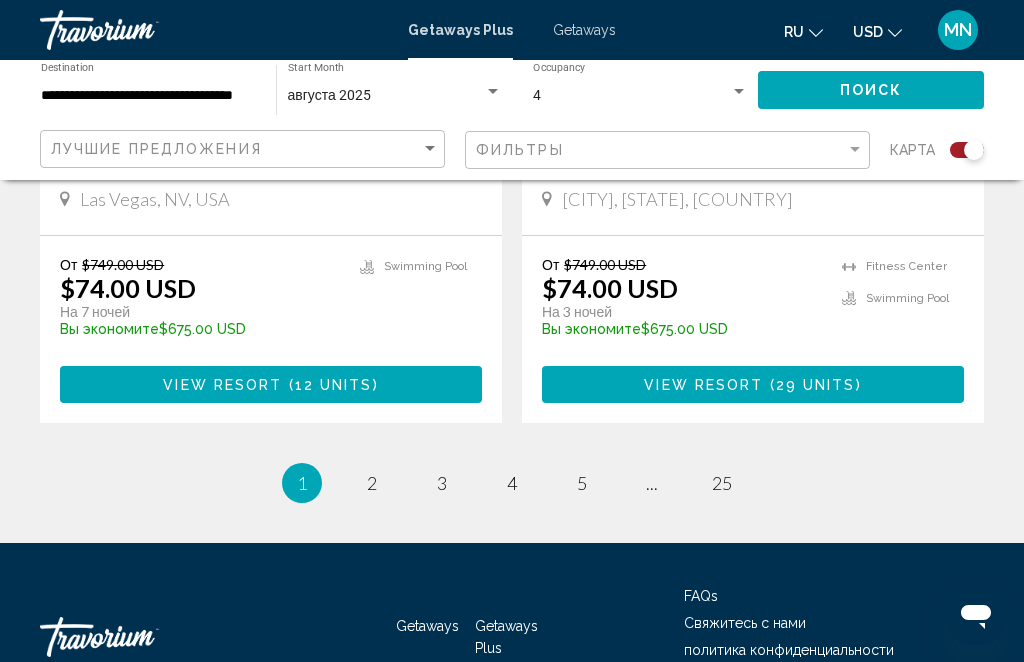 scroll, scrollTop: 4624, scrollLeft: 0, axis: vertical 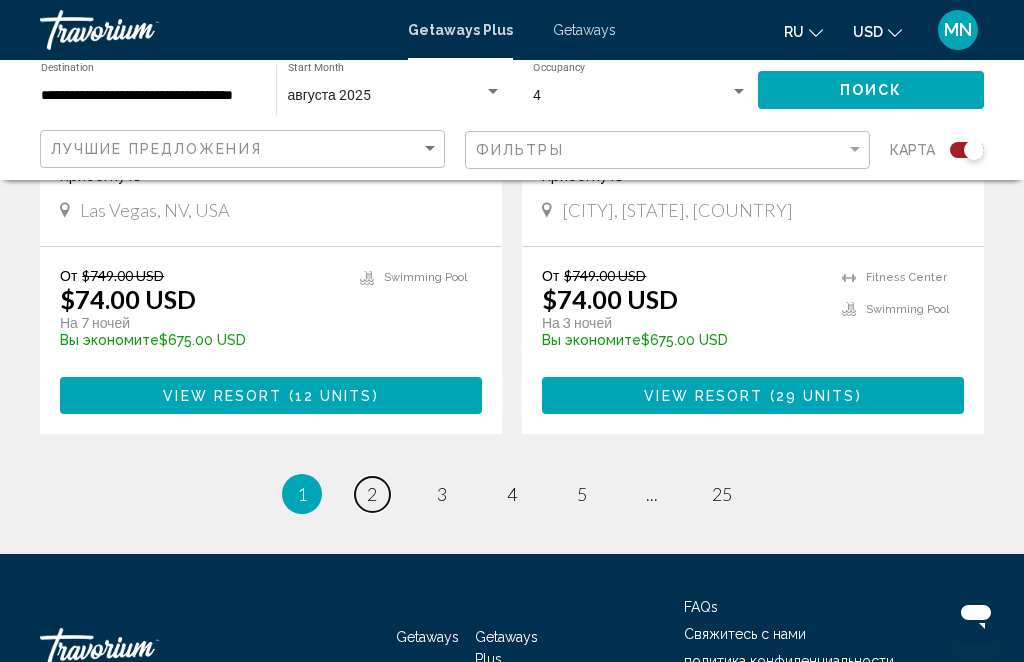 click on "page  2" at bounding box center (372, 494) 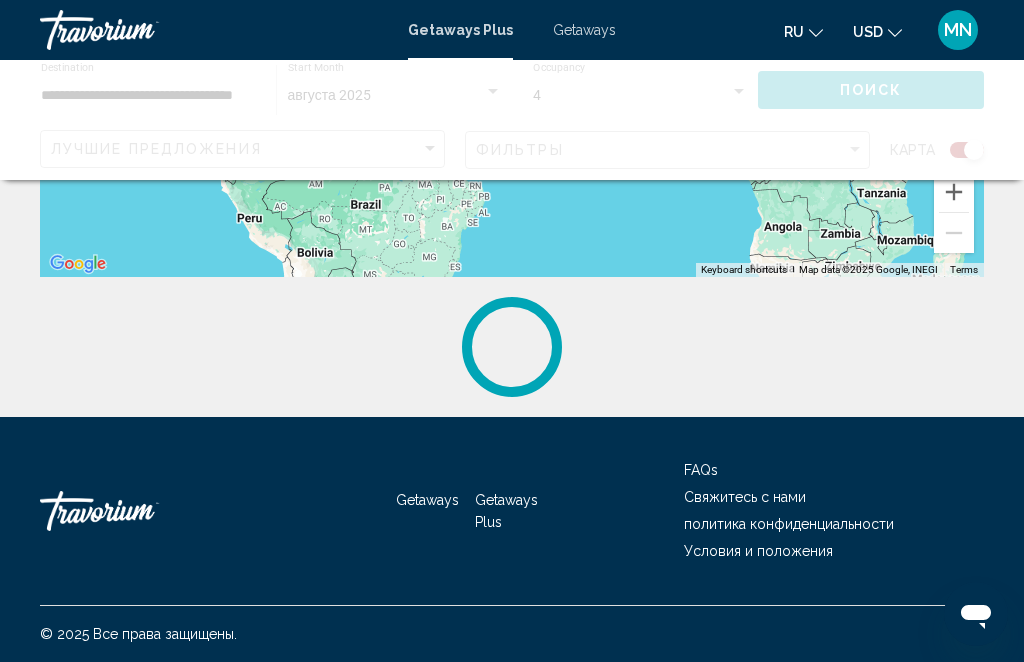 scroll, scrollTop: 0, scrollLeft: 0, axis: both 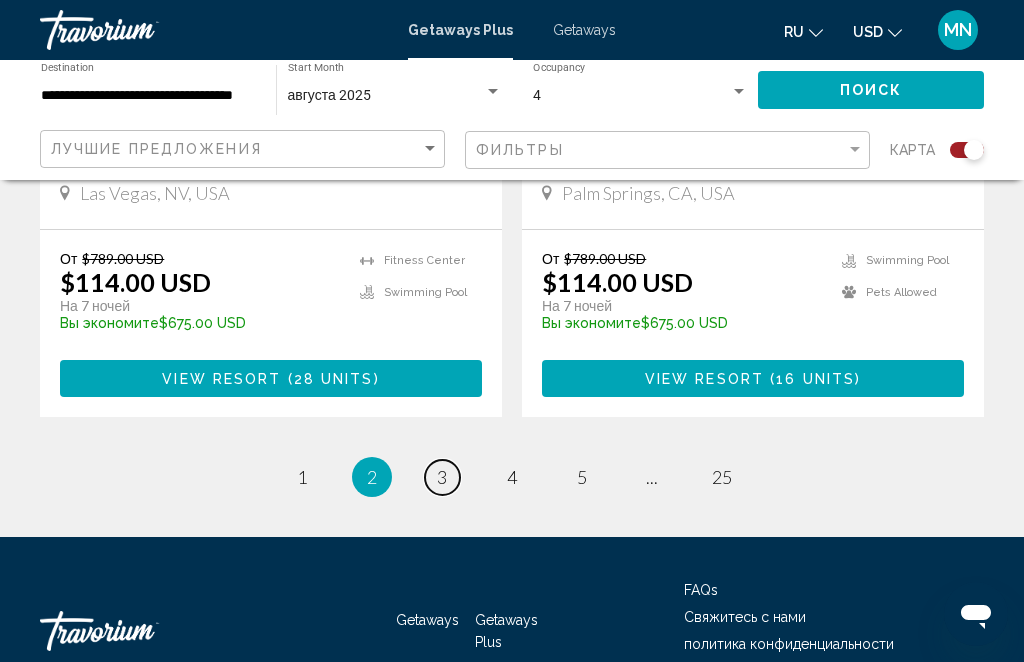 click on "page  3" at bounding box center (442, 477) 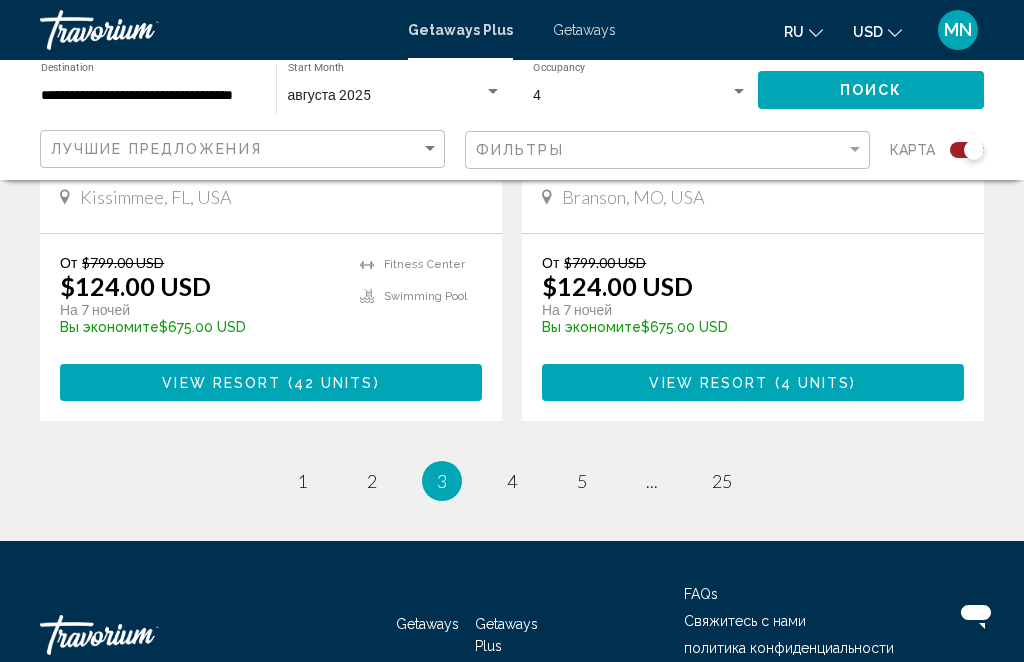scroll, scrollTop: 4675, scrollLeft: 0, axis: vertical 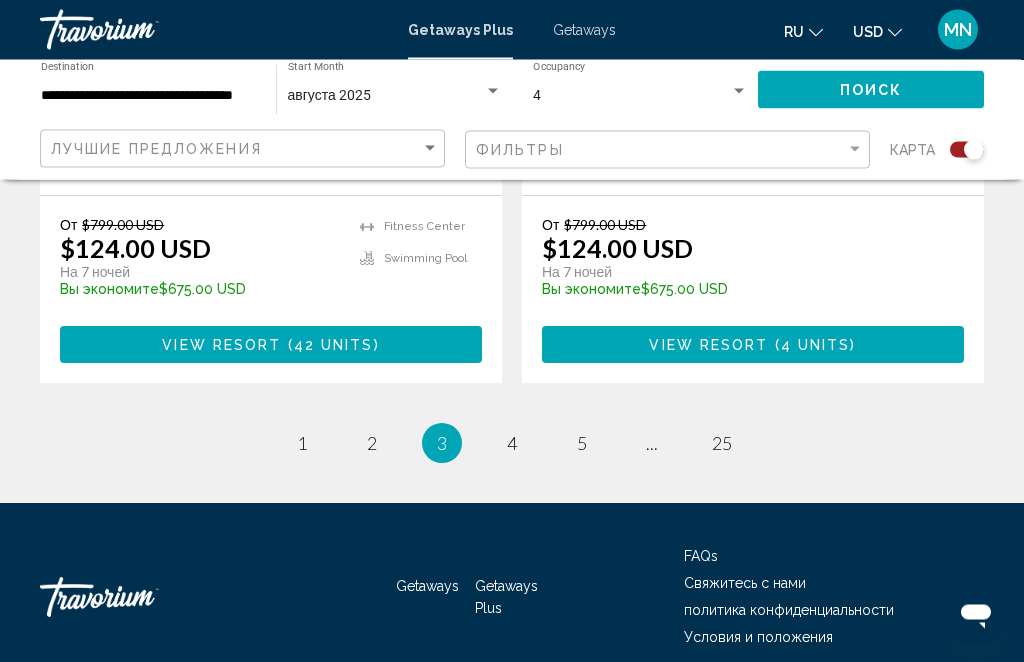 click on "[PAGE_INFO] [PAGE_INFO] [PAGE_INFO] [PAGE_INFO] [PAGE_INFO] [PAGE_INFO] [PAGE_INFO] [PAGE_INFO] [PAGE_INFO] [PAGE_INFO] [PAGE_INFO] [PAGE_INFO] [PAGE_INFO] [PAGE_INFO] [PAGE_INFO] [PAGE_INFO] [PAGE_INFO] [PAGE_INFO] [PAGE_INFO] [PAGE_INFO] [PAGE_INFO] [PAGE_INFO] [PAGE_INFO] [PAGE_INFO] [PAGE_INFO]" at bounding box center [512, 444] 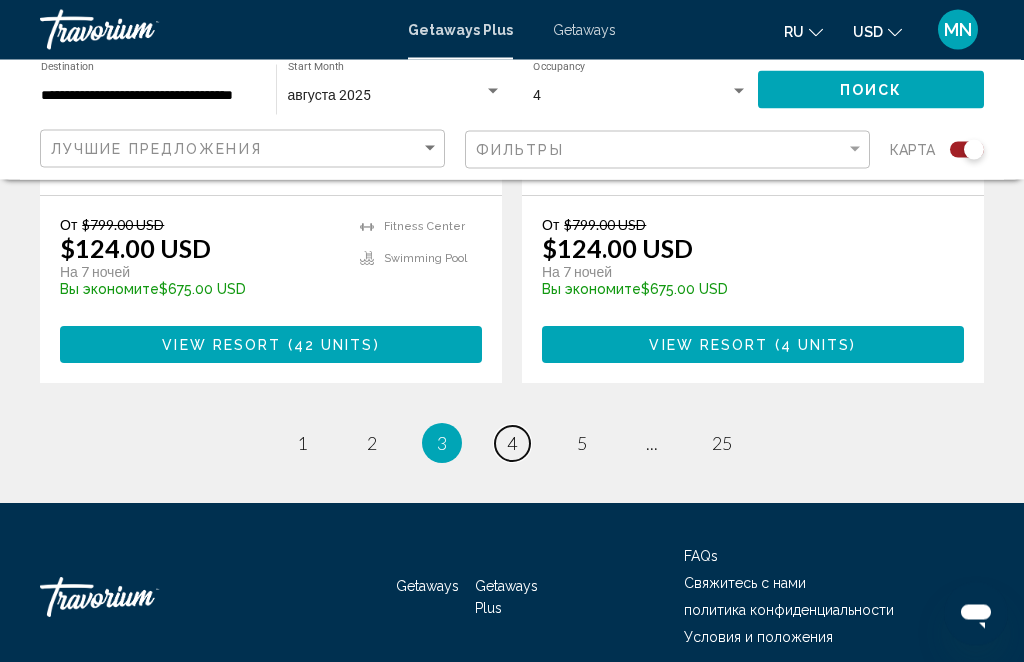 click on "page  4" at bounding box center (512, 444) 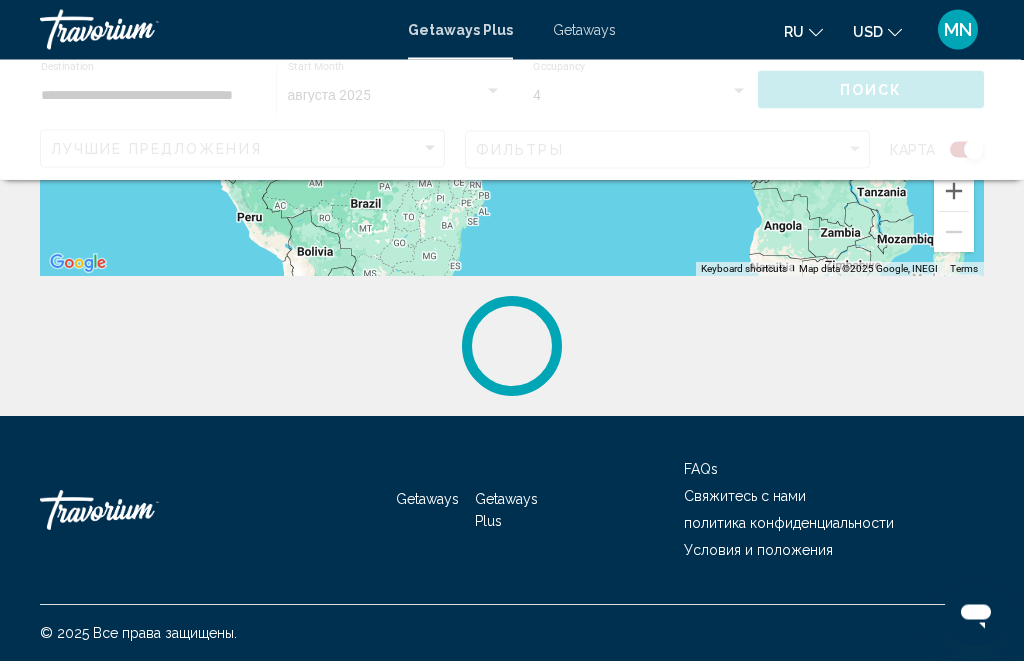 scroll, scrollTop: 0, scrollLeft: 0, axis: both 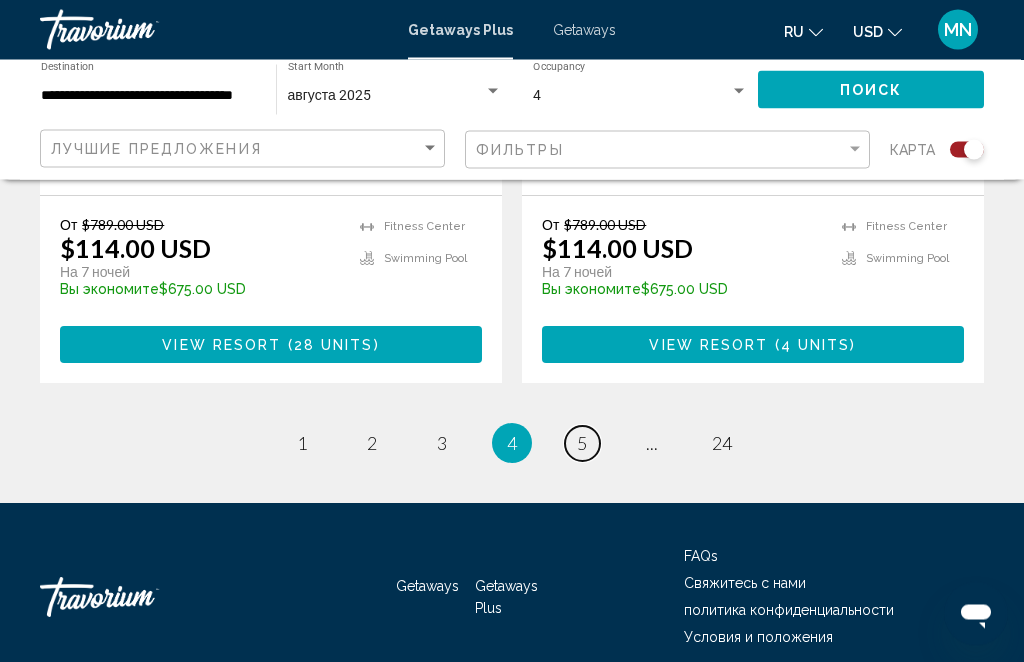 click on "page  5" at bounding box center (582, 444) 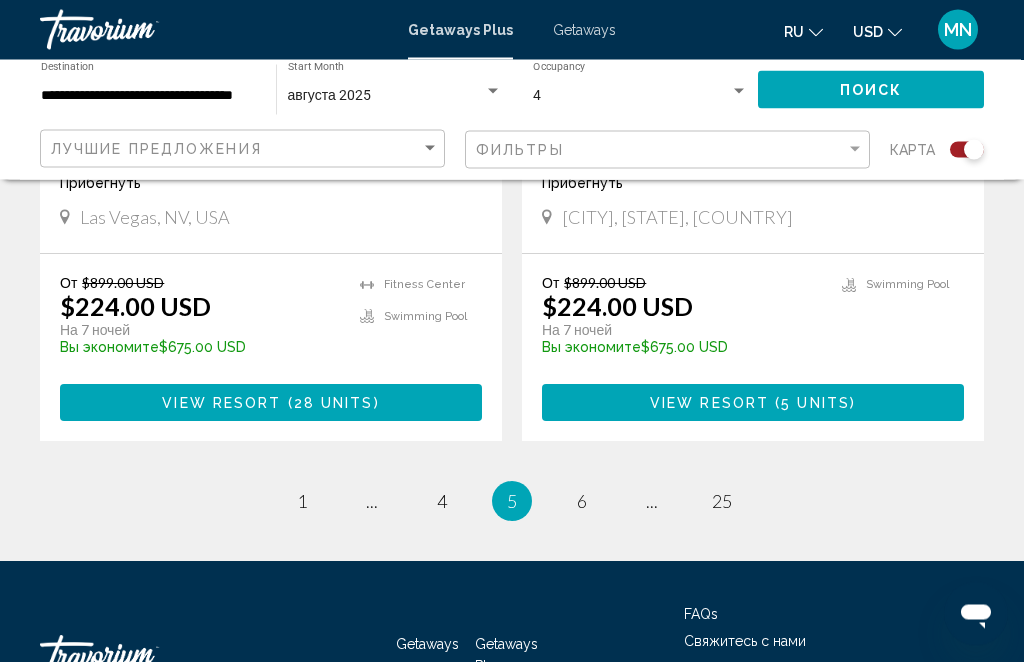 scroll, scrollTop: 4558, scrollLeft: 0, axis: vertical 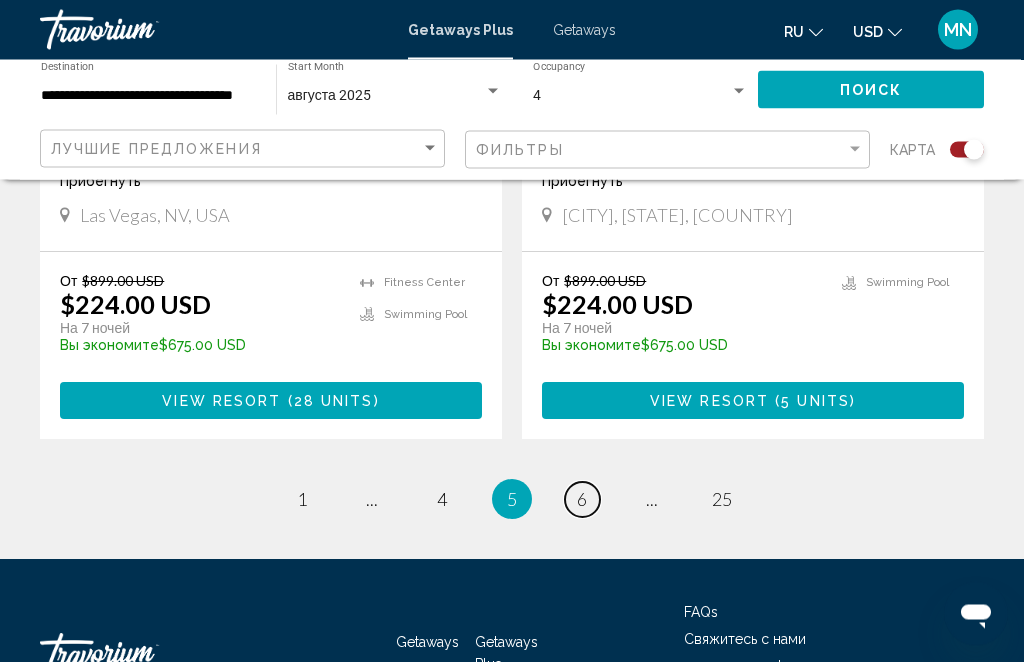 click on "page  6" at bounding box center [582, 500] 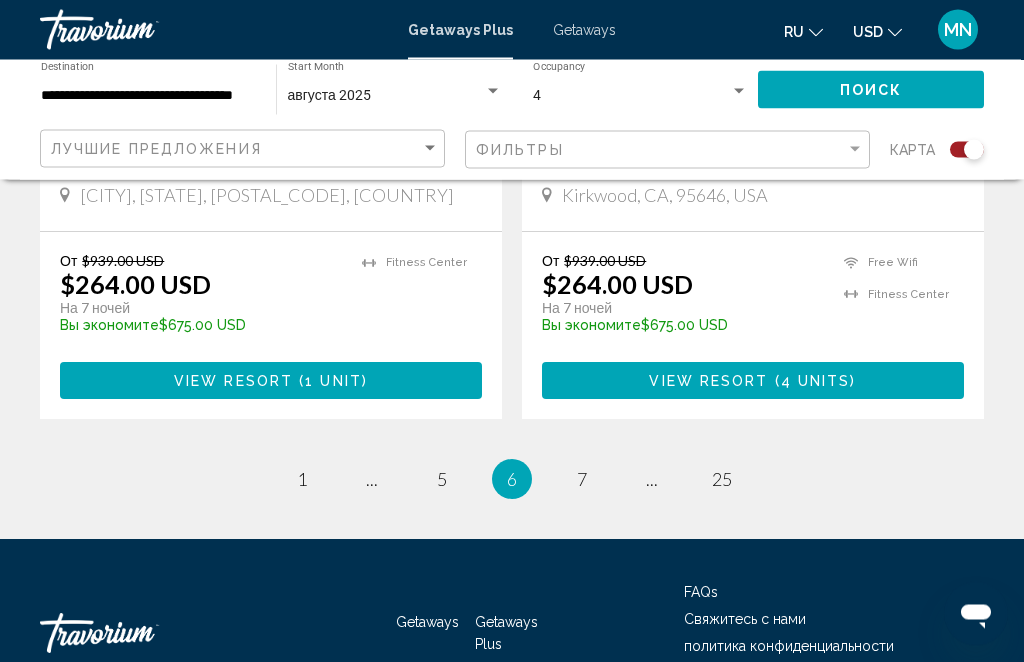 scroll, scrollTop: 4605, scrollLeft: 0, axis: vertical 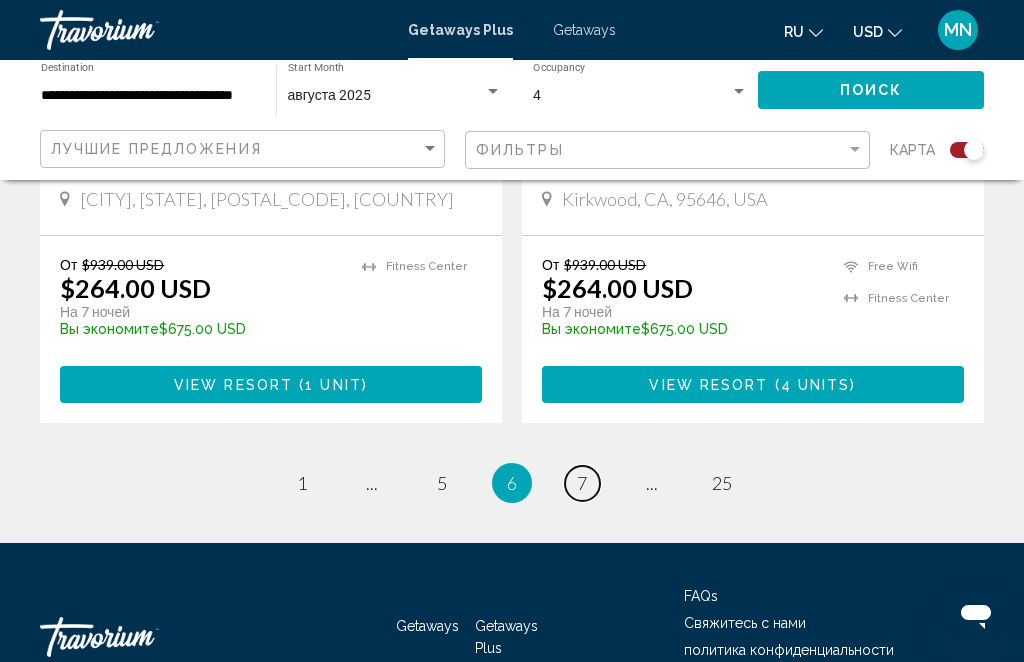 click on "7" at bounding box center [582, 483] 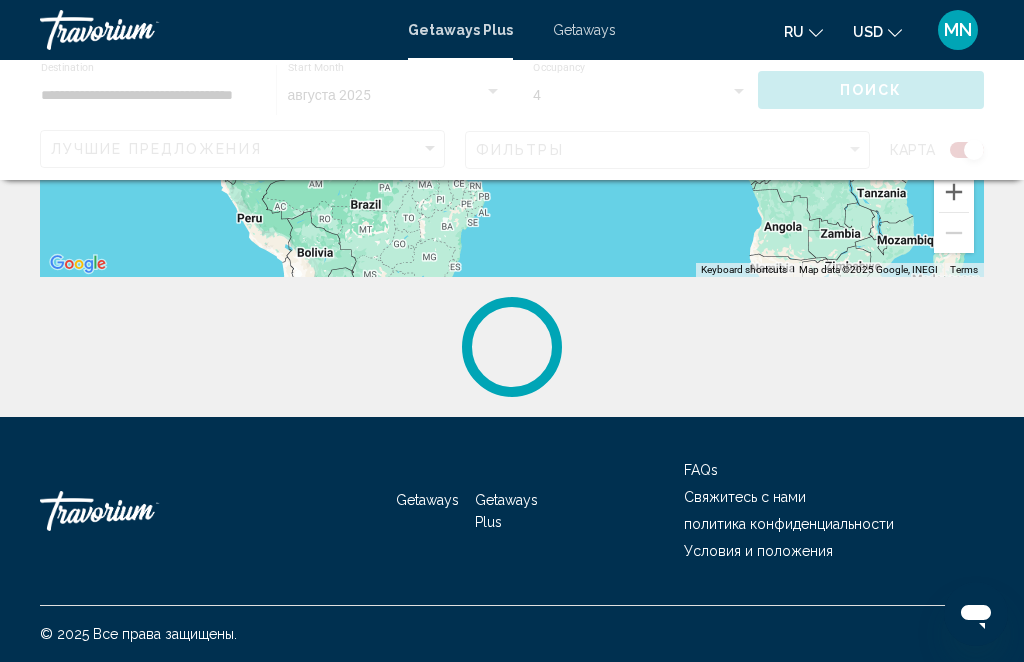 scroll, scrollTop: 0, scrollLeft: 0, axis: both 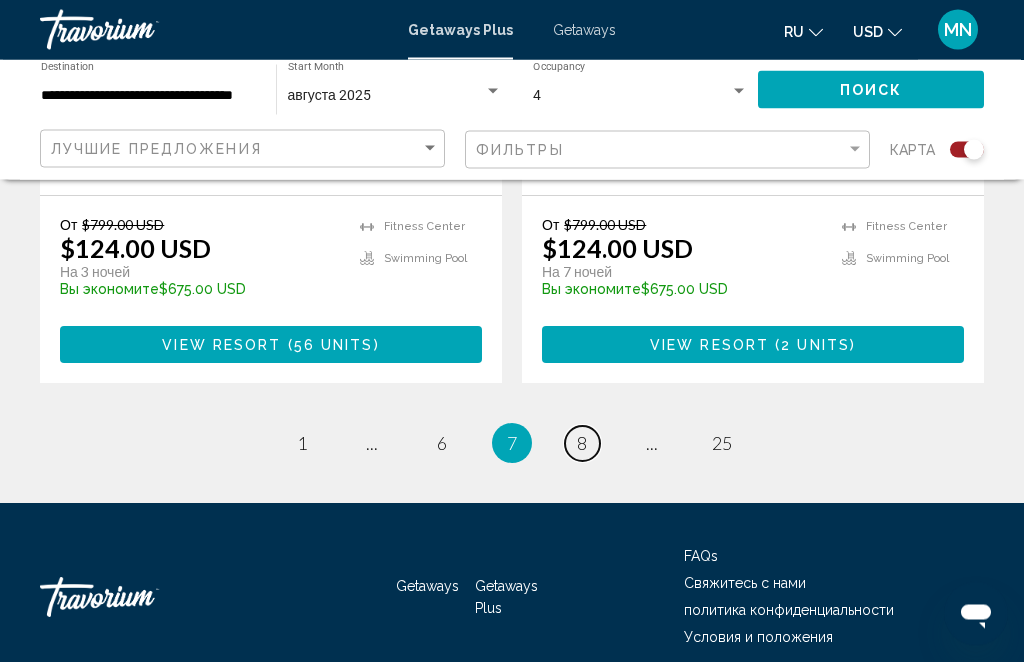 click on "page  8" at bounding box center [582, 444] 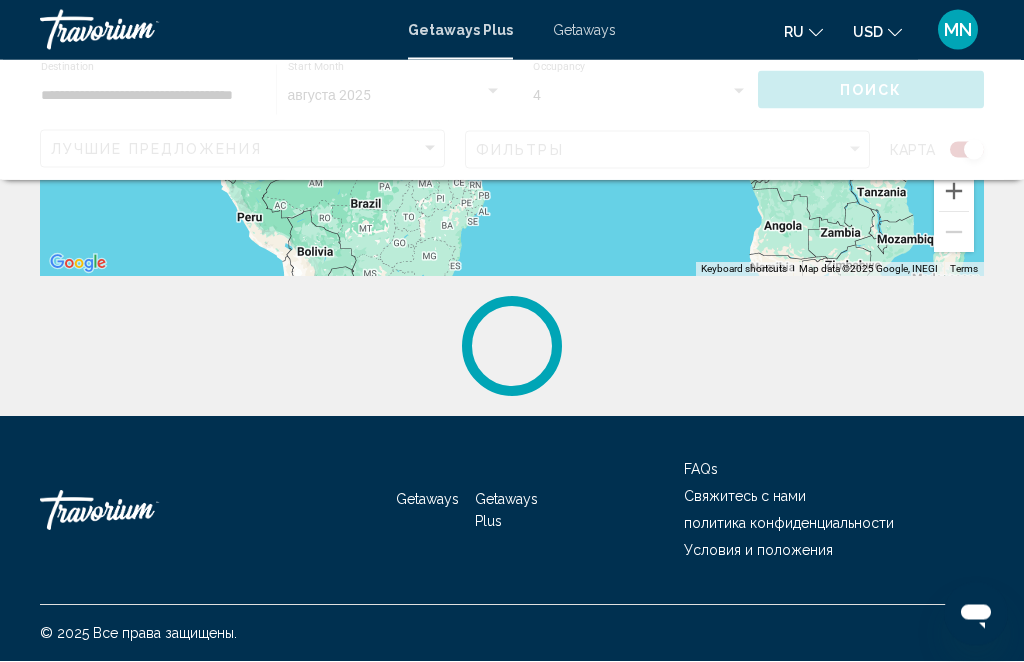 scroll, scrollTop: 0, scrollLeft: 0, axis: both 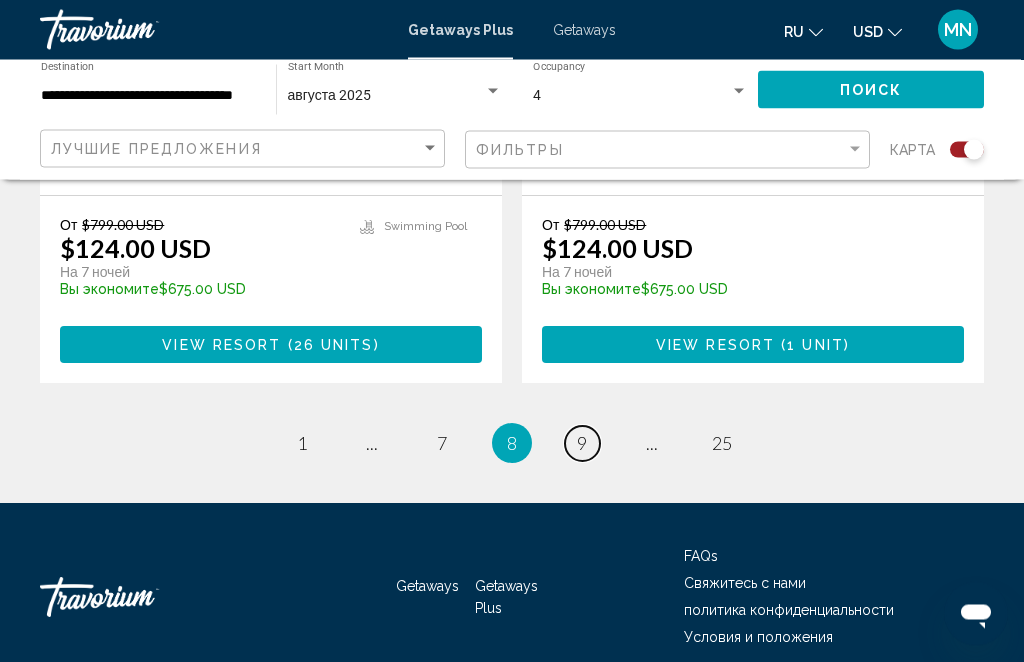 click on "page  9" at bounding box center [582, 444] 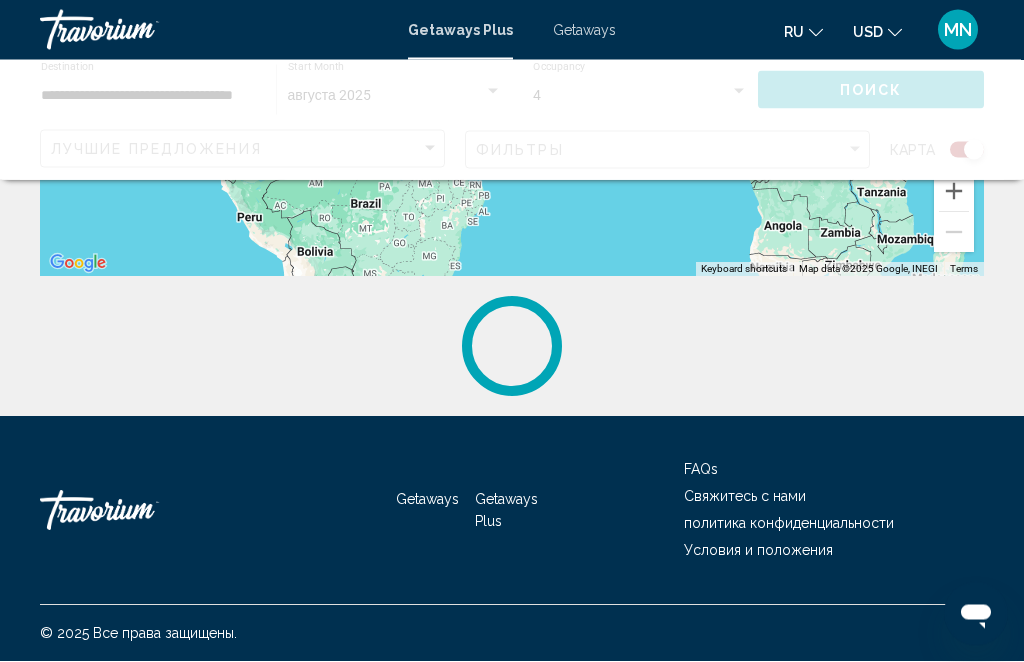 scroll, scrollTop: 0, scrollLeft: 0, axis: both 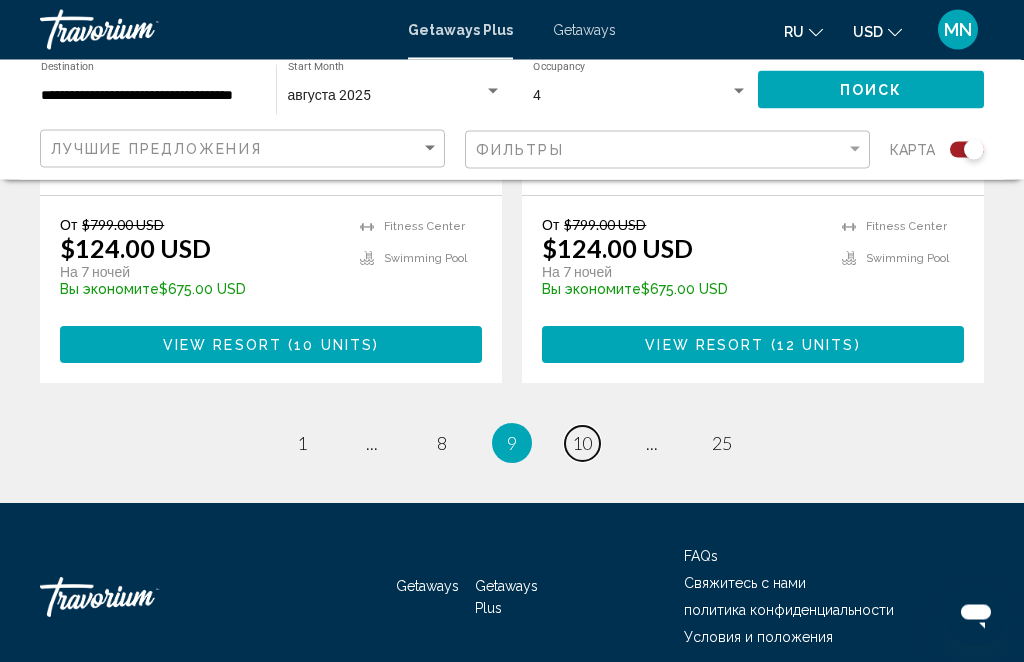 click on "10" at bounding box center (582, 444) 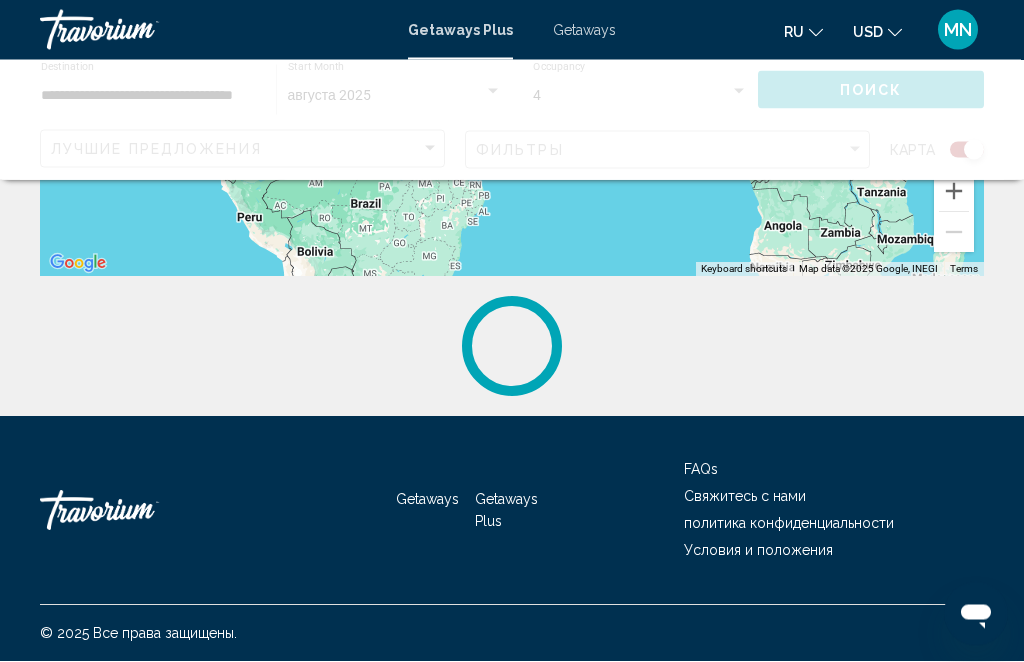 scroll, scrollTop: 0, scrollLeft: 0, axis: both 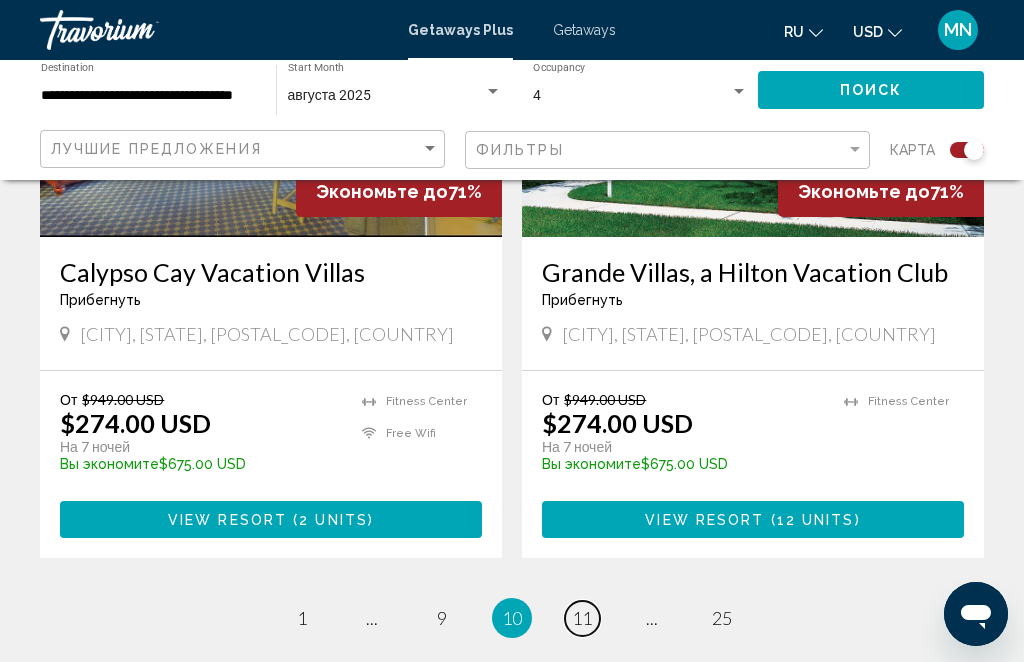 click on "page  11" at bounding box center (582, 618) 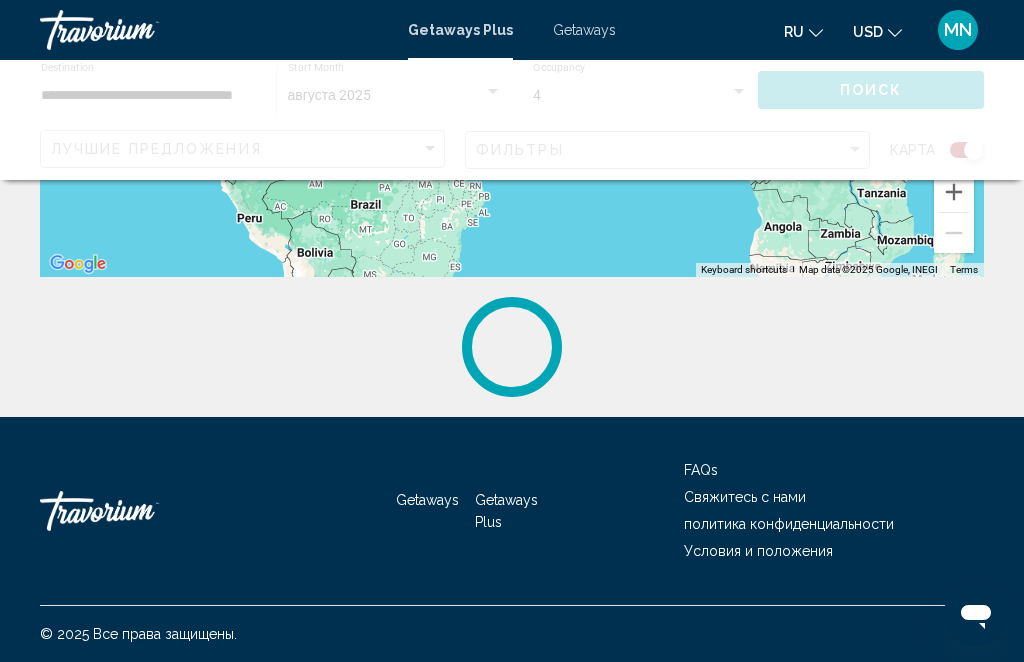 scroll, scrollTop: 0, scrollLeft: 0, axis: both 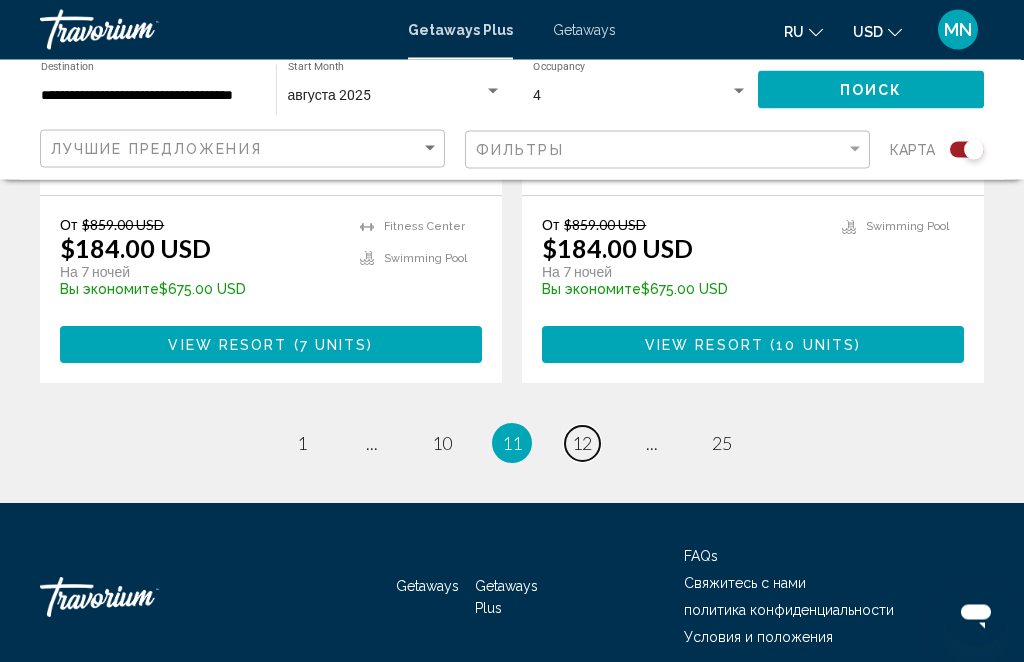 click on "12" at bounding box center [582, 444] 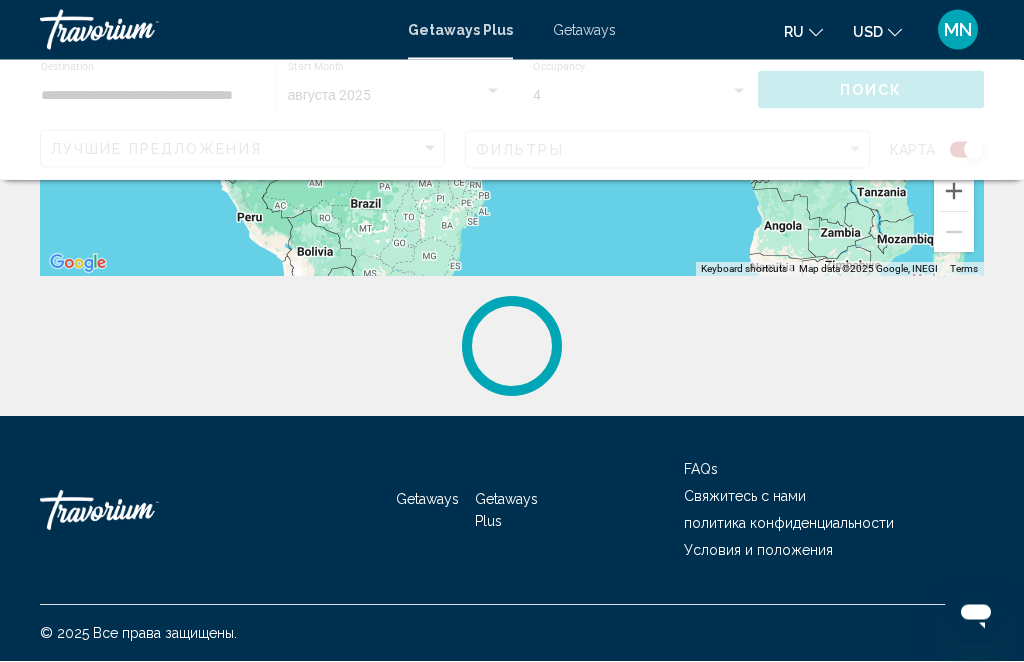 scroll, scrollTop: 0, scrollLeft: 0, axis: both 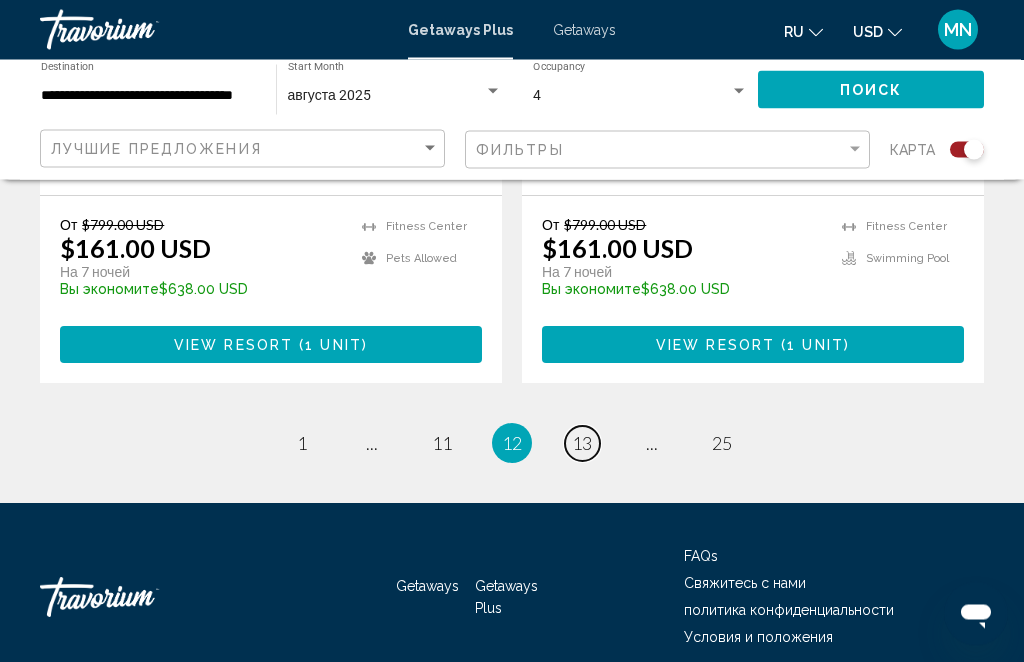 click on "page  13" at bounding box center [582, 444] 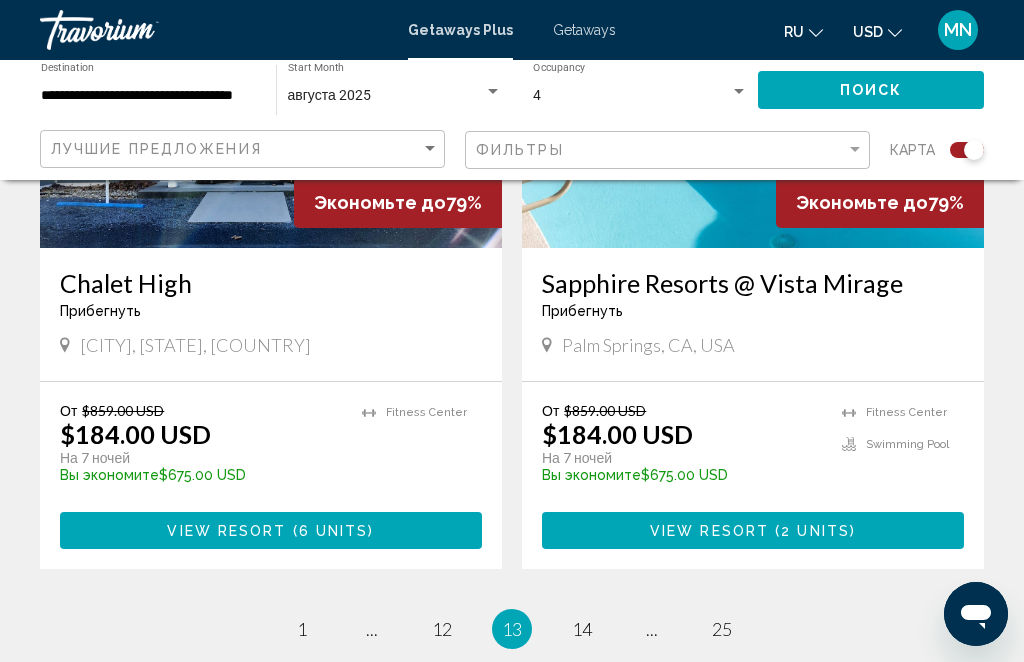 scroll, scrollTop: 4401, scrollLeft: 0, axis: vertical 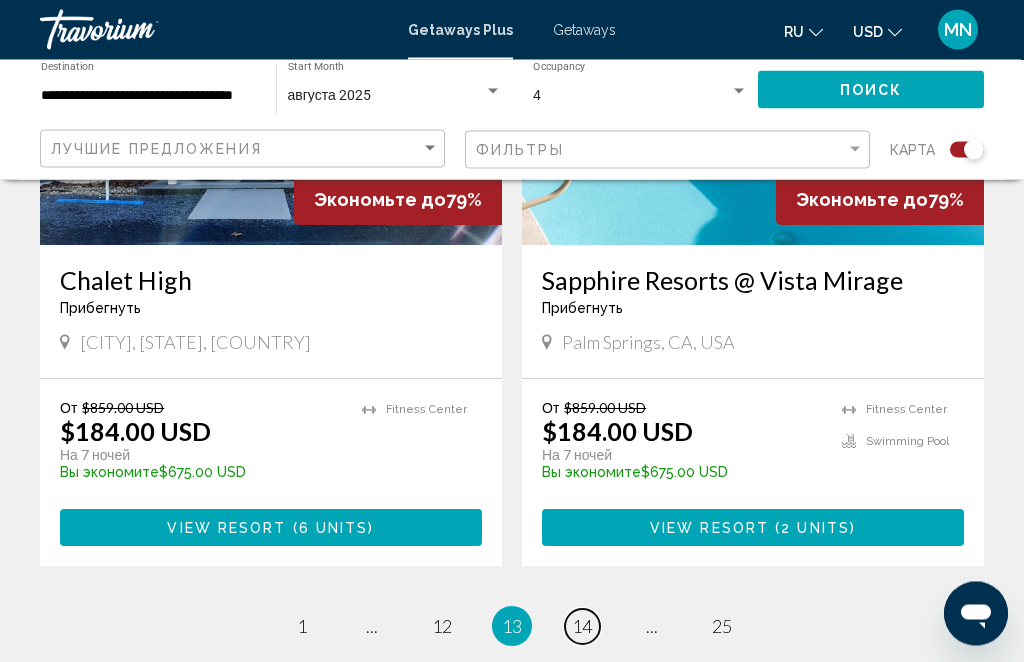 click on "page  14" at bounding box center (582, 627) 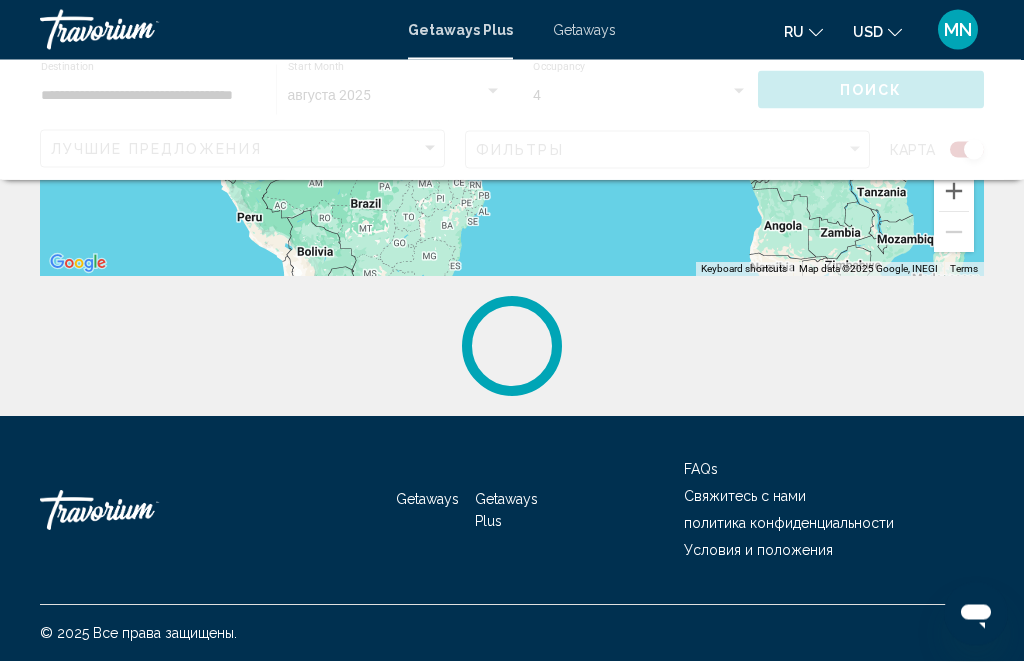 scroll, scrollTop: 0, scrollLeft: 0, axis: both 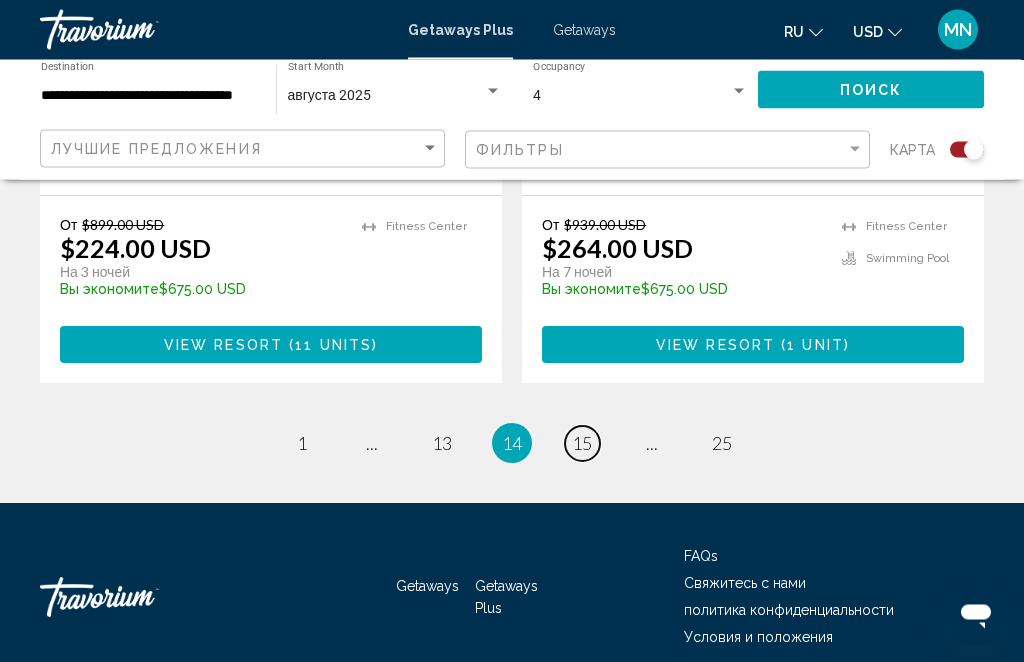 click on "page  15" at bounding box center (582, 444) 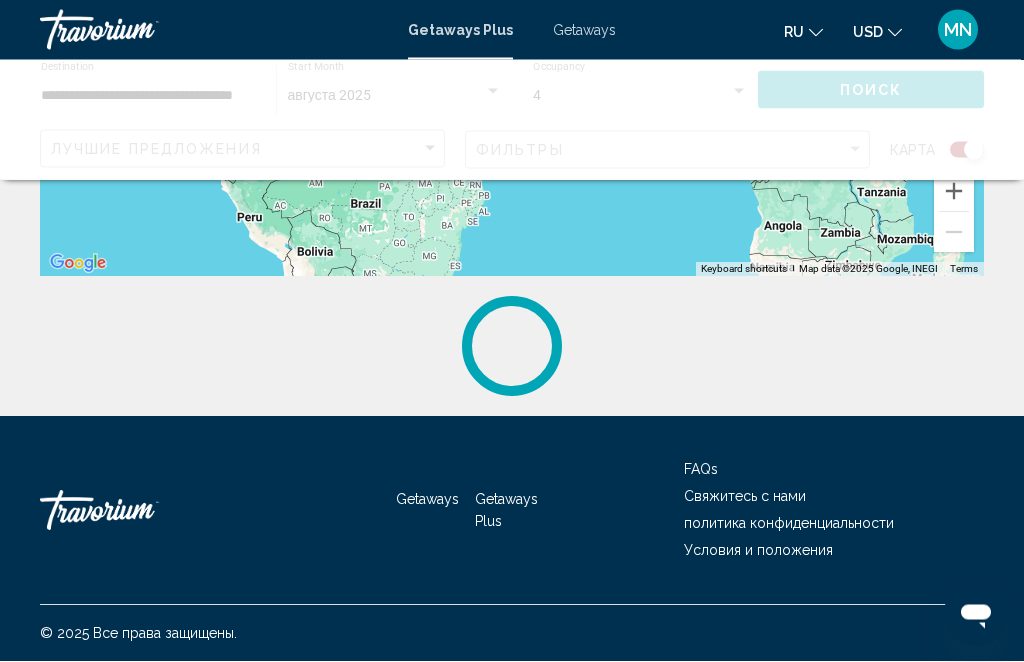 scroll, scrollTop: 0, scrollLeft: 0, axis: both 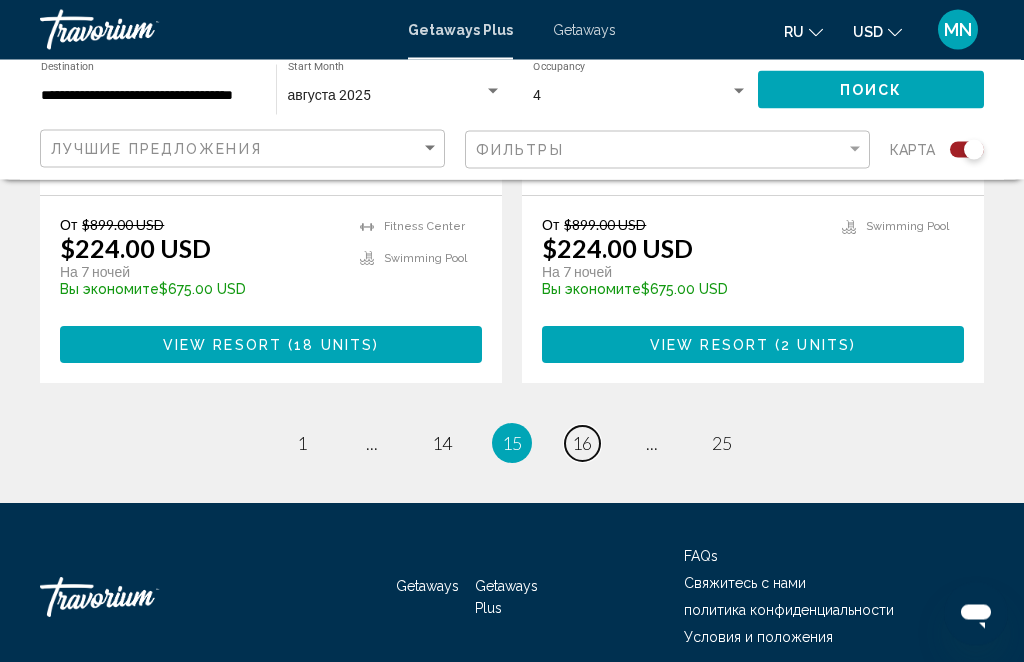 click on "16" at bounding box center [582, 444] 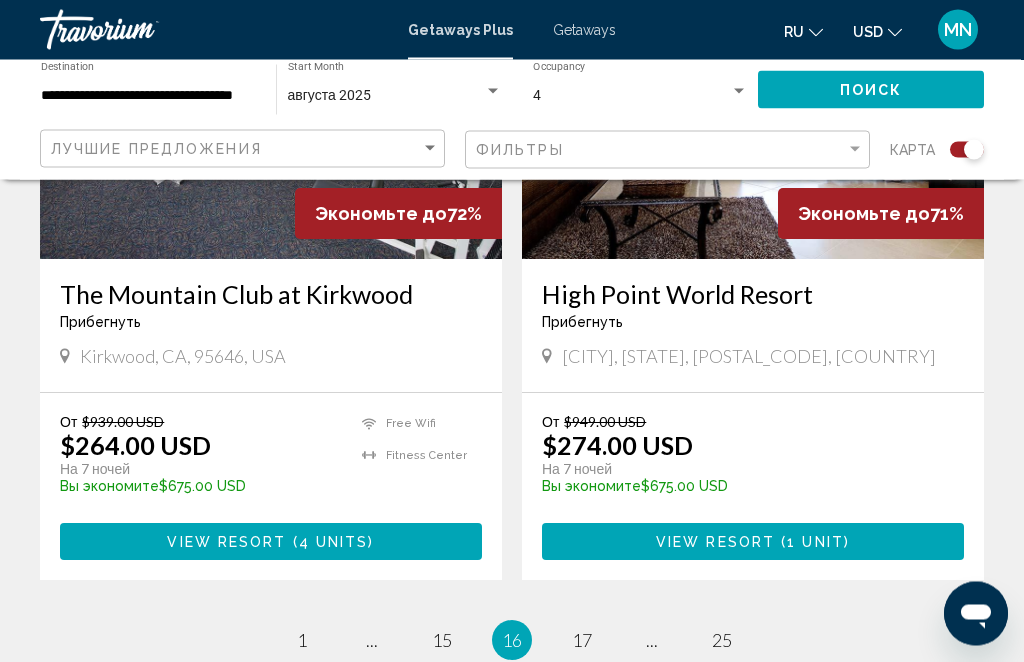 scroll, scrollTop: 4419, scrollLeft: 0, axis: vertical 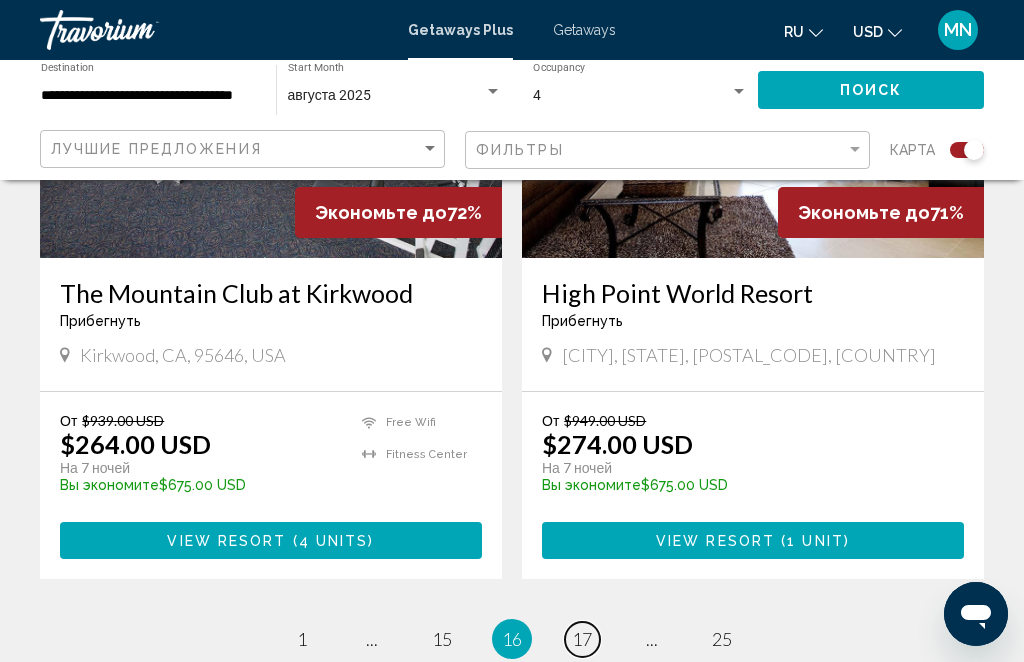 click on "page  17" at bounding box center [582, 639] 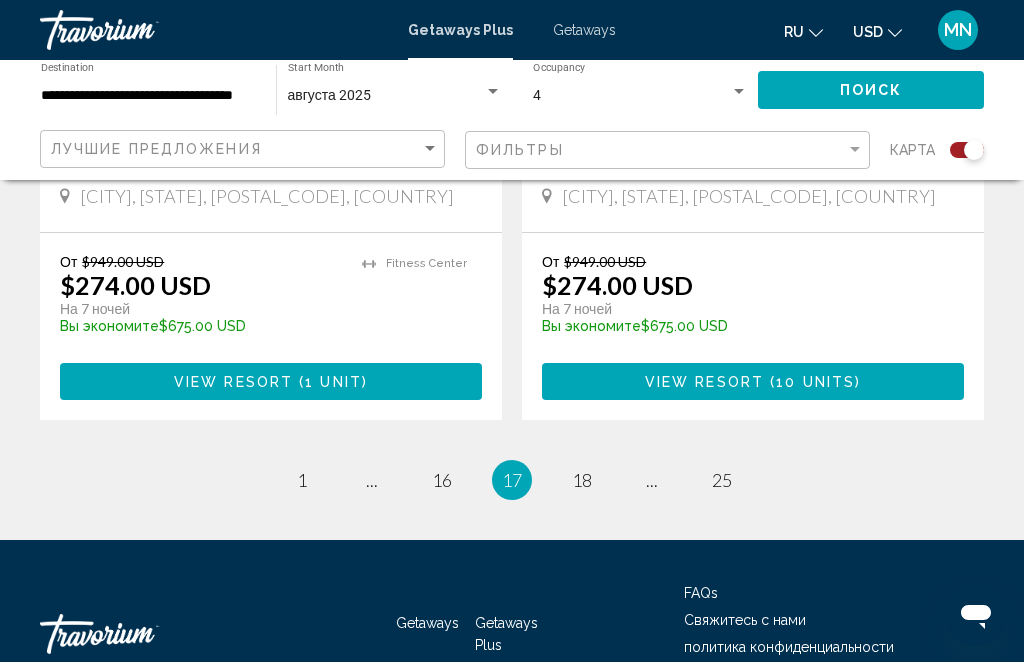 scroll, scrollTop: 4644, scrollLeft: 0, axis: vertical 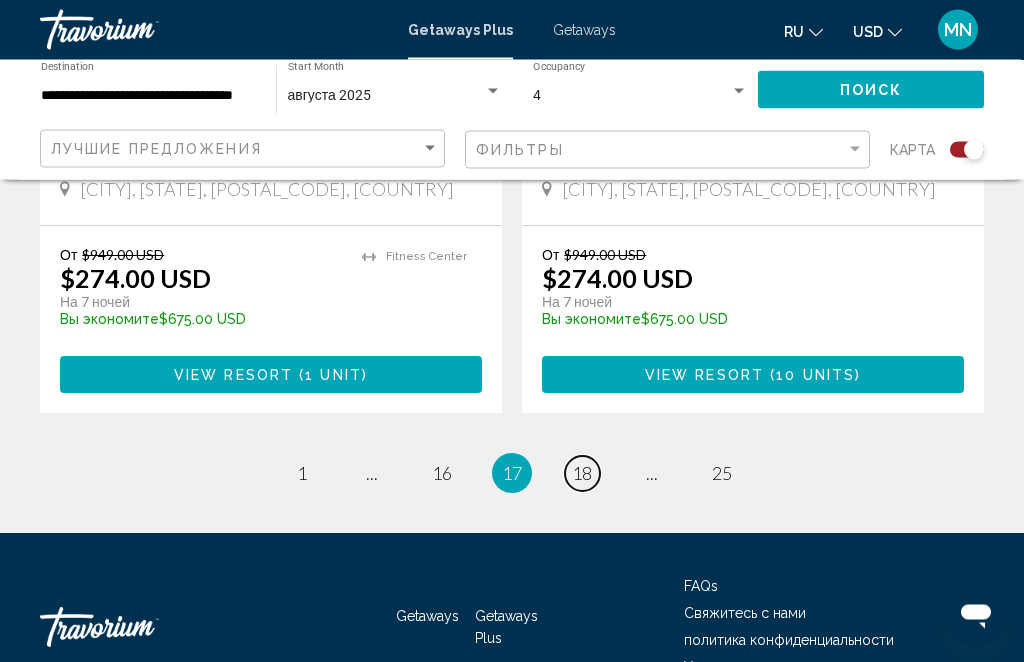 click on "page  18" at bounding box center (582, 474) 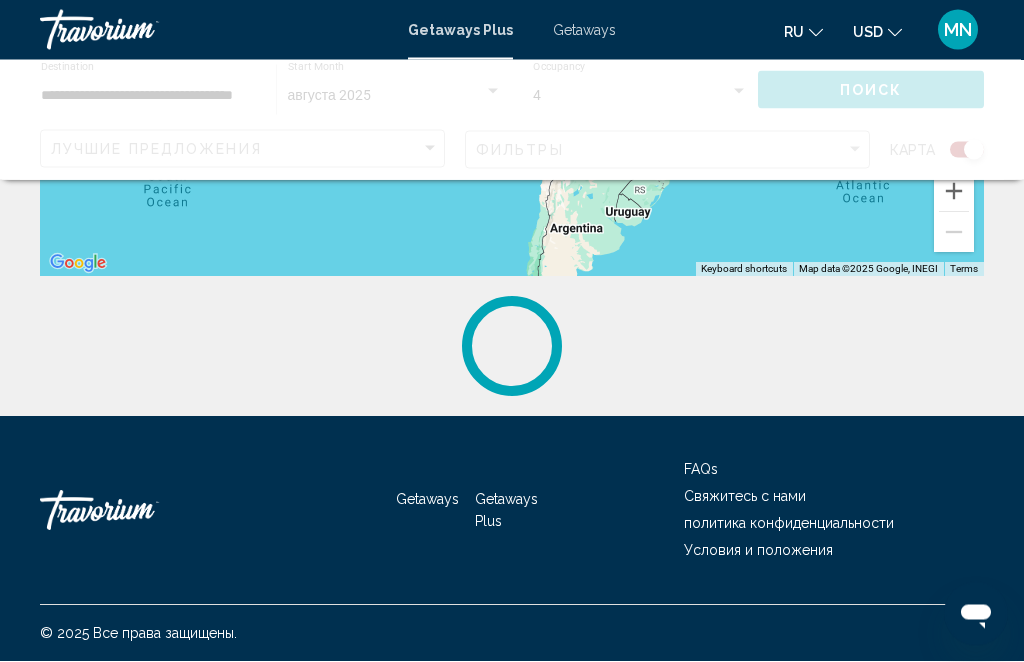 scroll, scrollTop: 0, scrollLeft: 0, axis: both 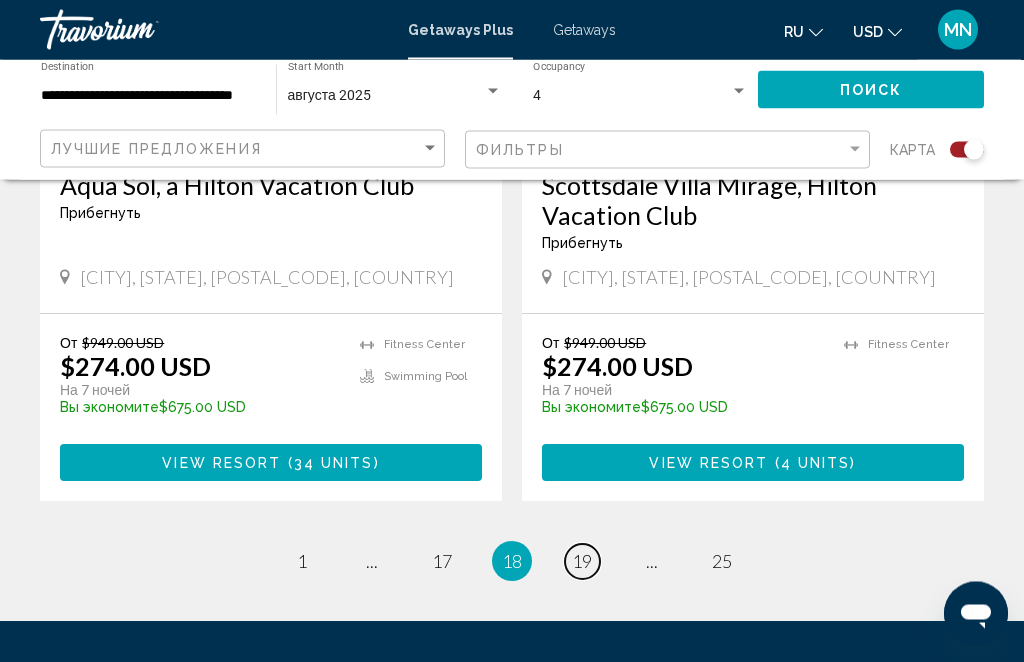 click on "19" at bounding box center (582, 562) 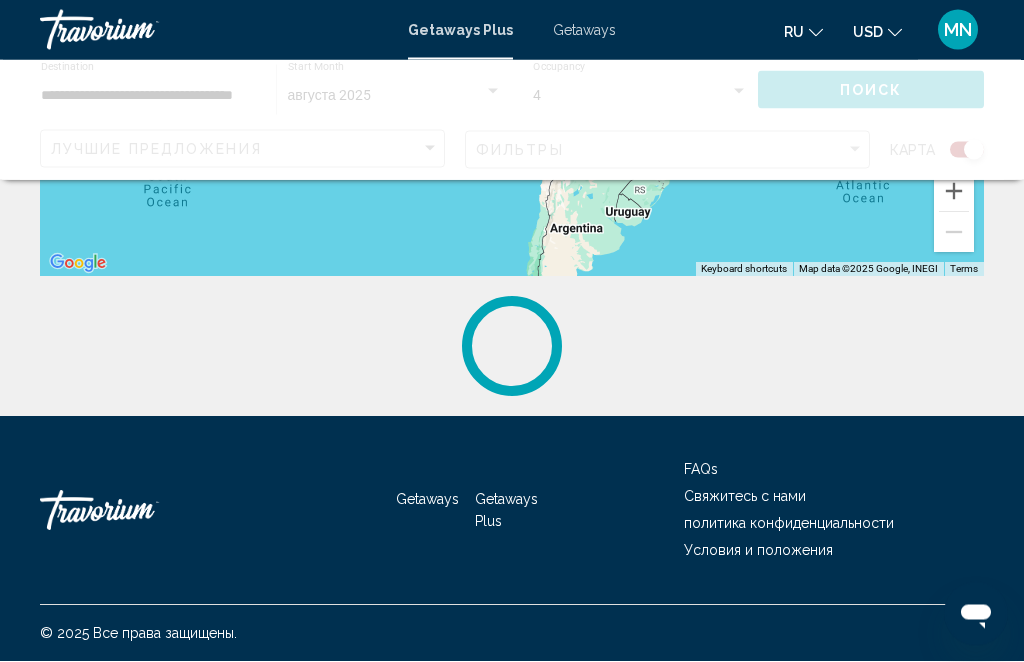 scroll, scrollTop: 0, scrollLeft: 0, axis: both 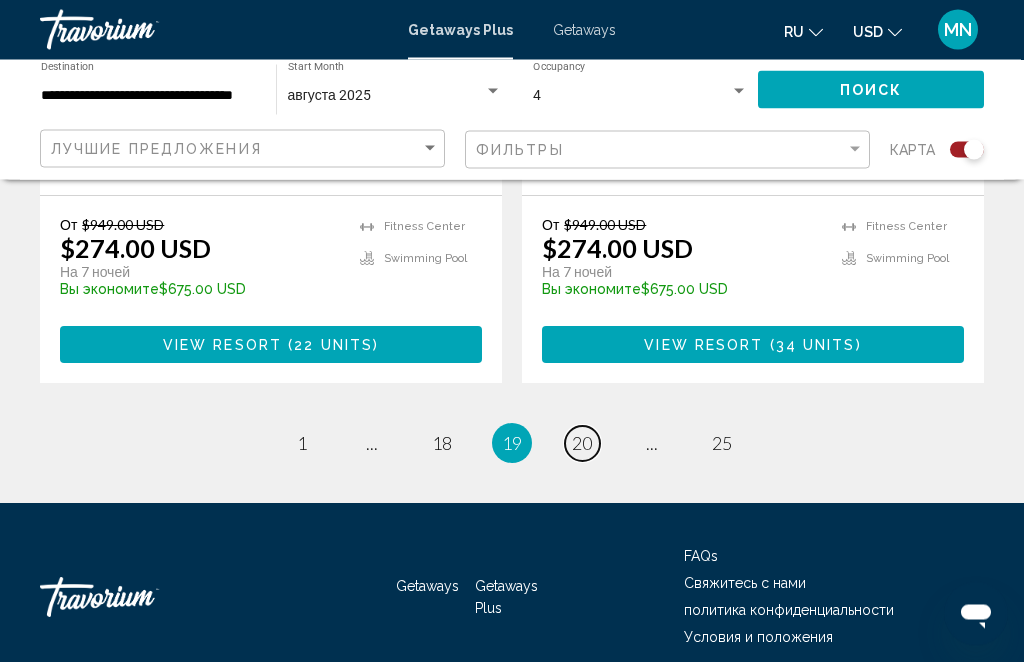 click on "20" at bounding box center [582, 444] 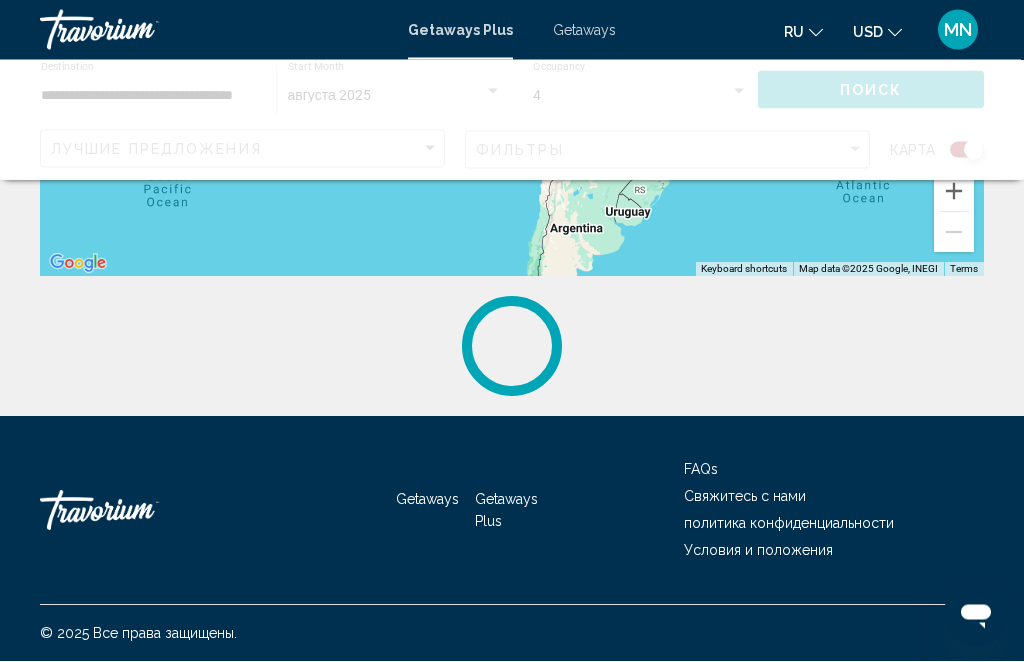 scroll, scrollTop: 0, scrollLeft: 0, axis: both 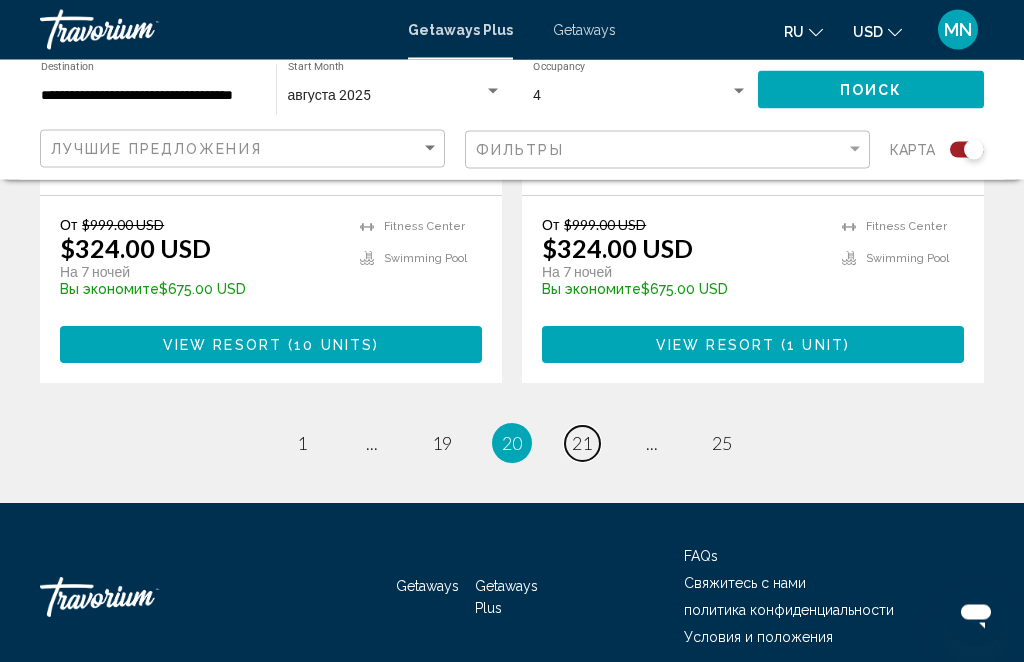 click on "page  21" at bounding box center [582, 444] 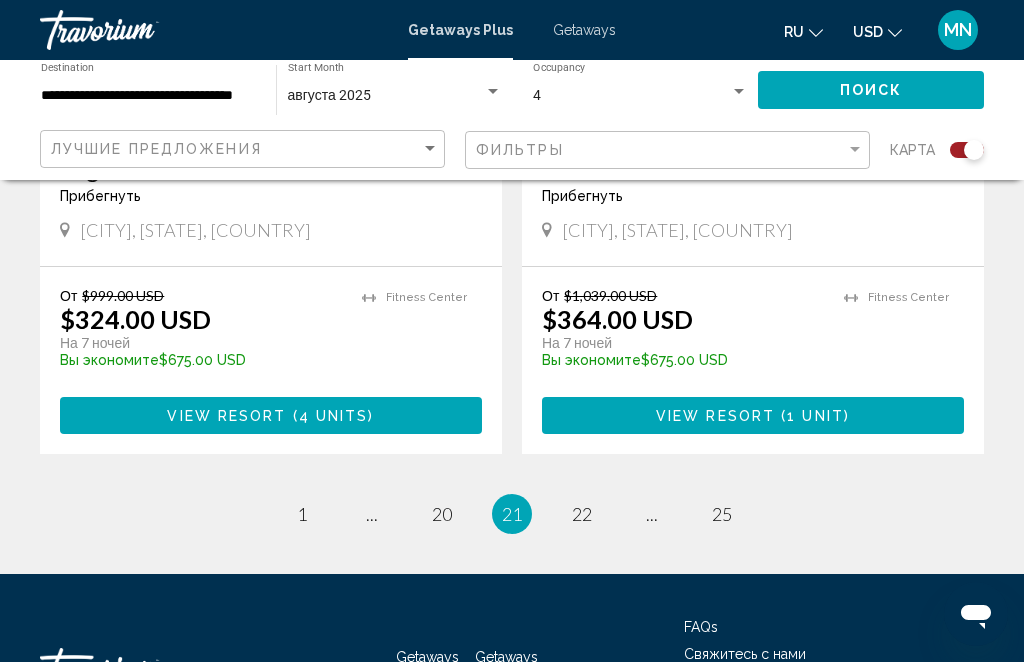 scroll, scrollTop: 4555, scrollLeft: 0, axis: vertical 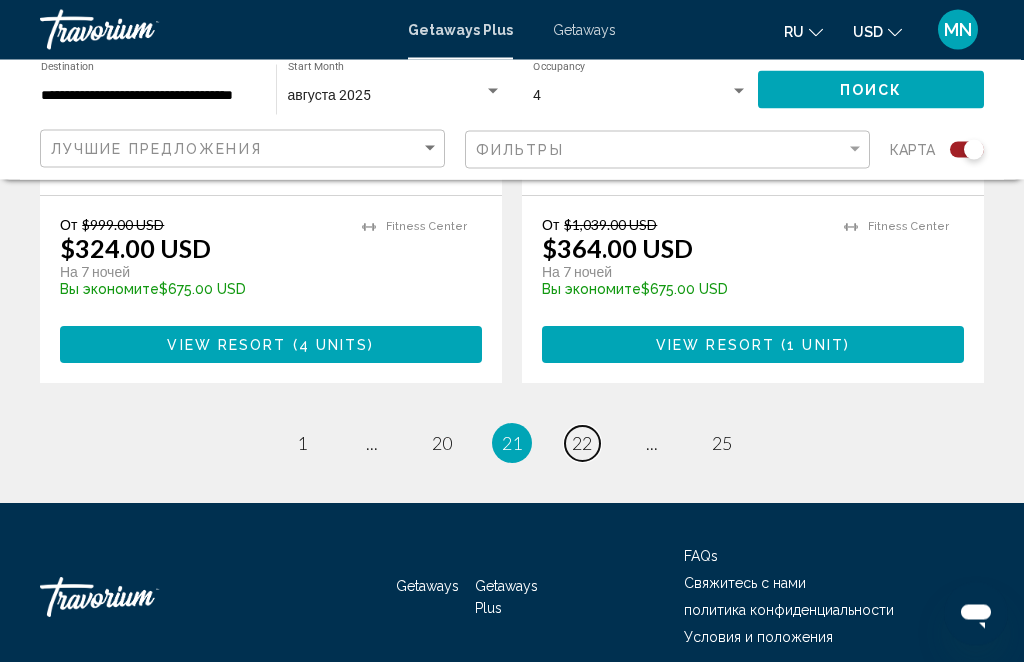 click on "page  22" at bounding box center (582, 444) 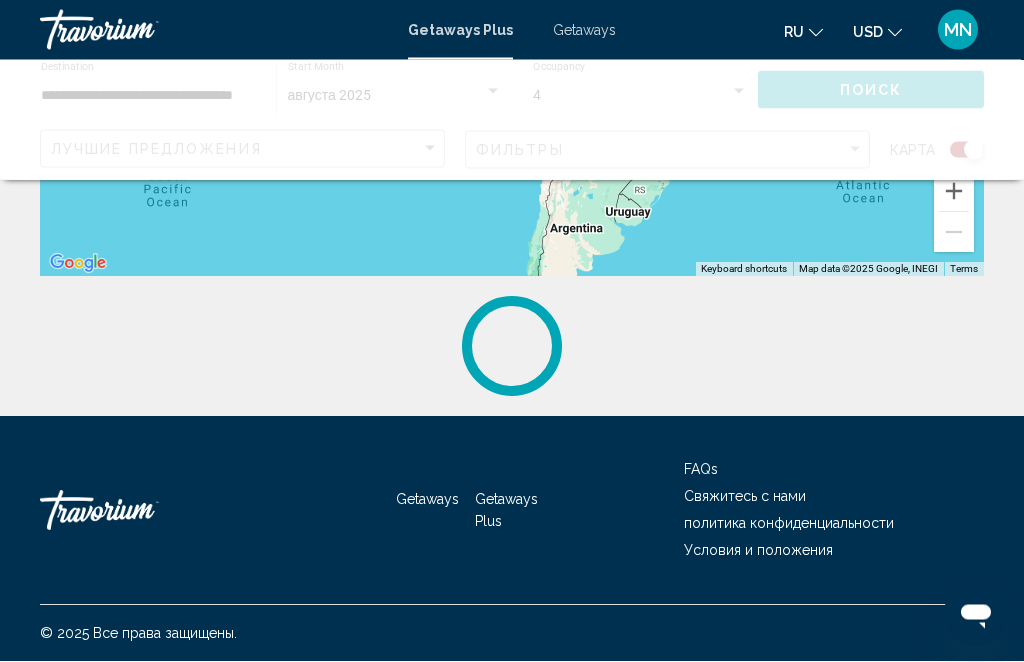 scroll, scrollTop: 0, scrollLeft: 0, axis: both 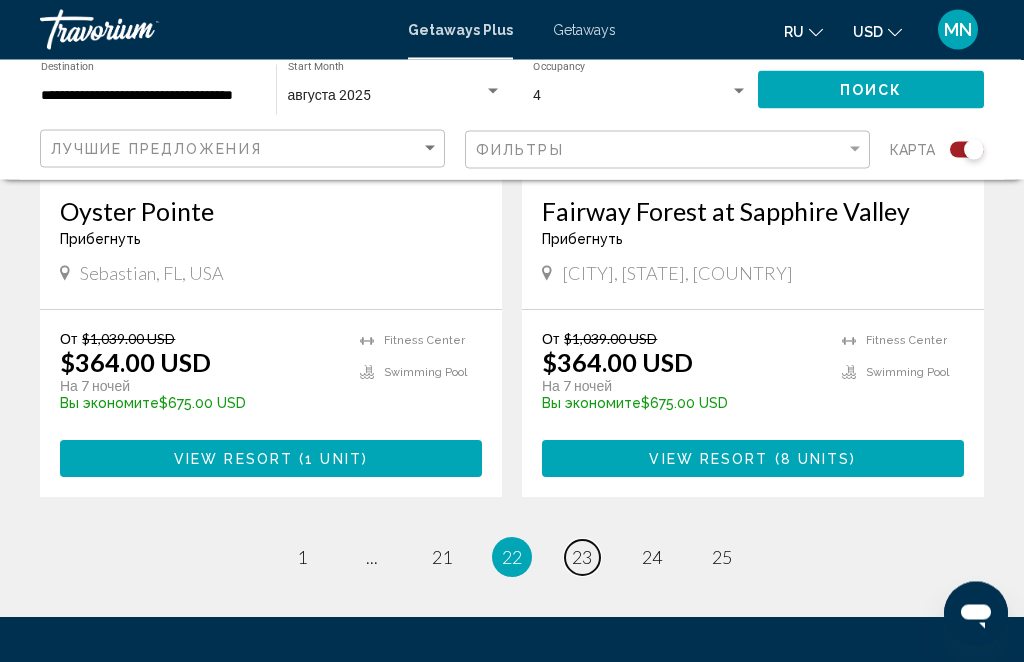 click on "page  23" at bounding box center [582, 558] 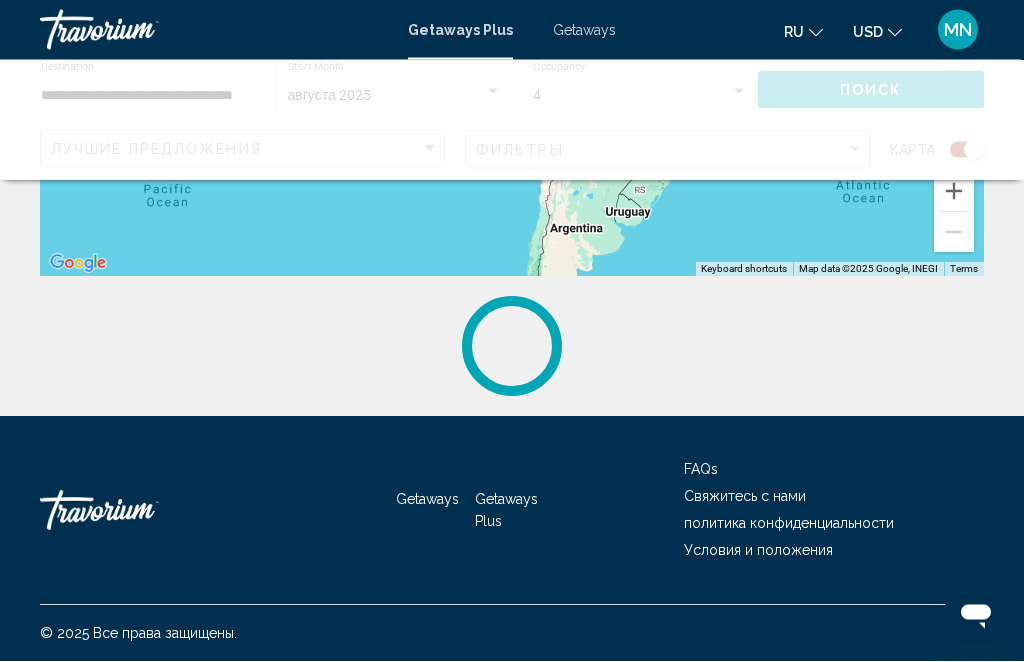 scroll, scrollTop: 0, scrollLeft: 0, axis: both 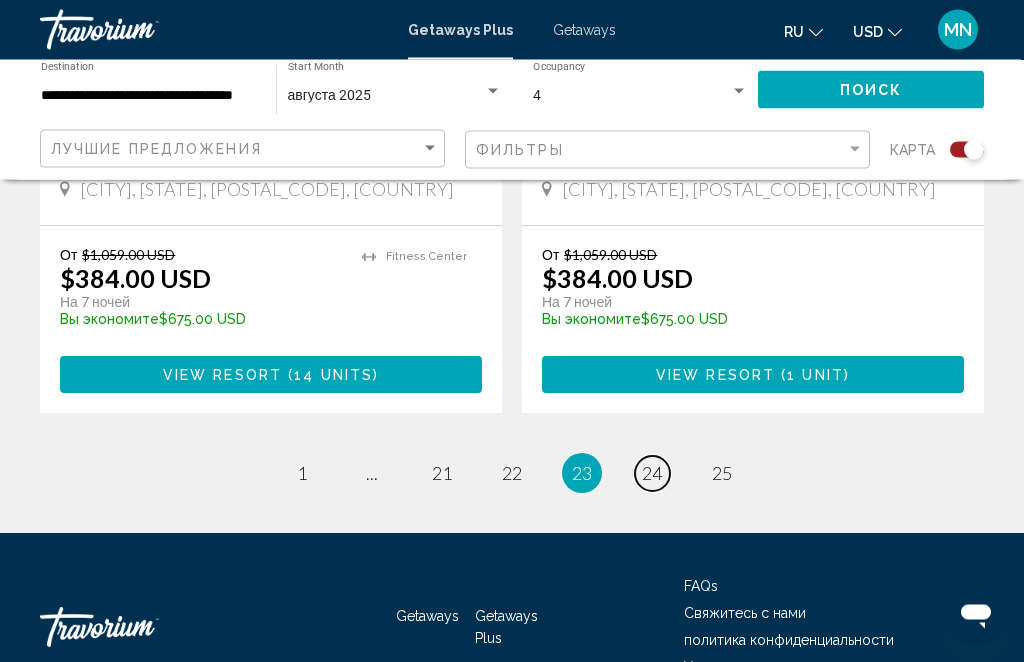 click on "page  24" at bounding box center [652, 474] 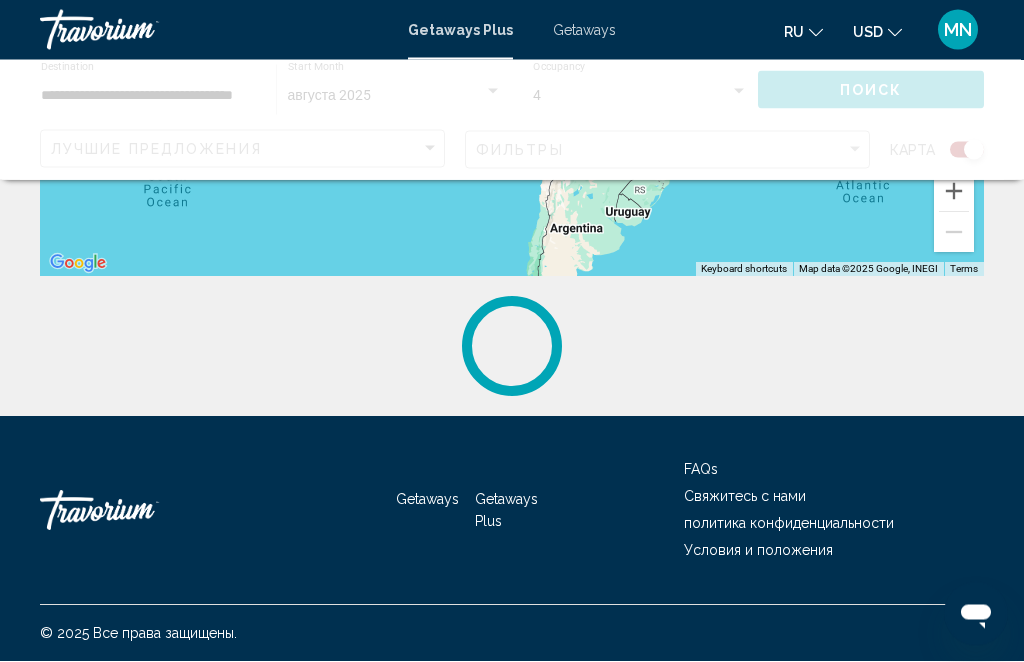 scroll, scrollTop: 0, scrollLeft: 0, axis: both 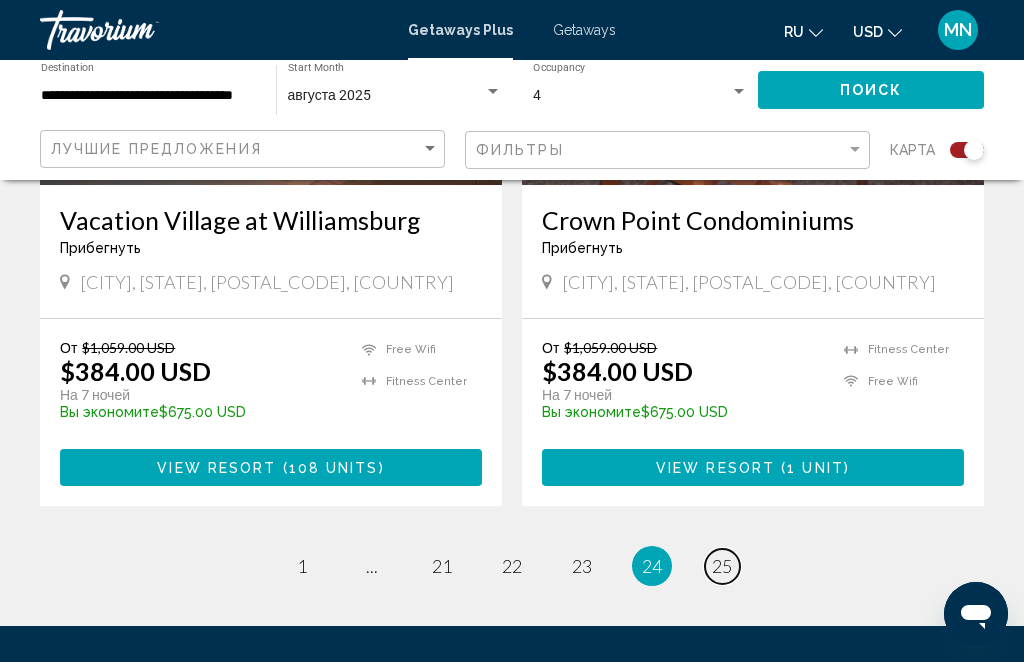 click on "page  25" at bounding box center (722, 566) 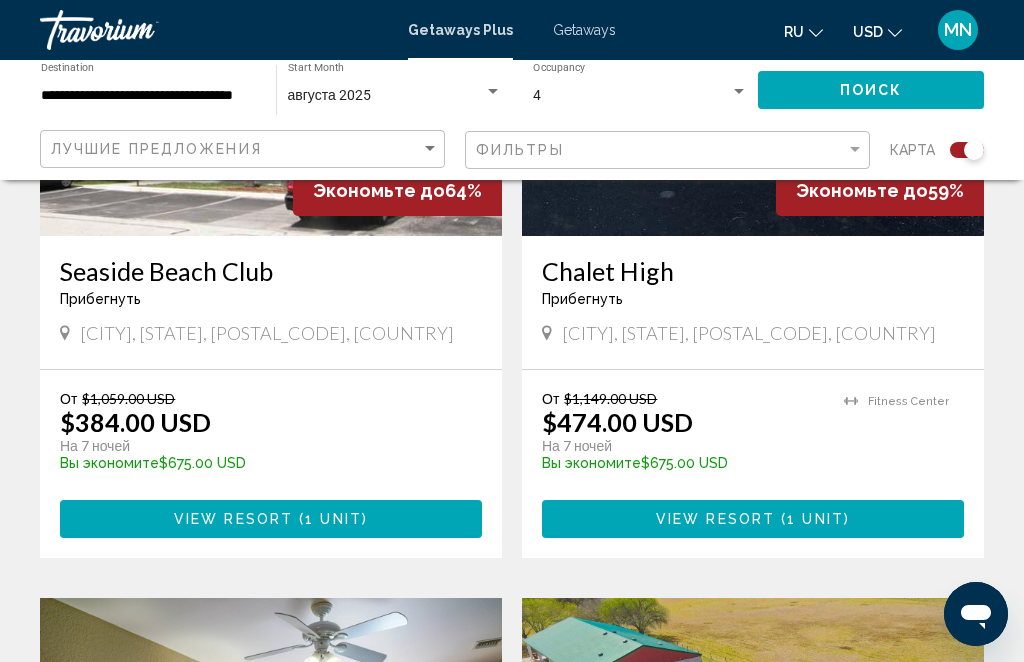 scroll, scrollTop: 1654, scrollLeft: 0, axis: vertical 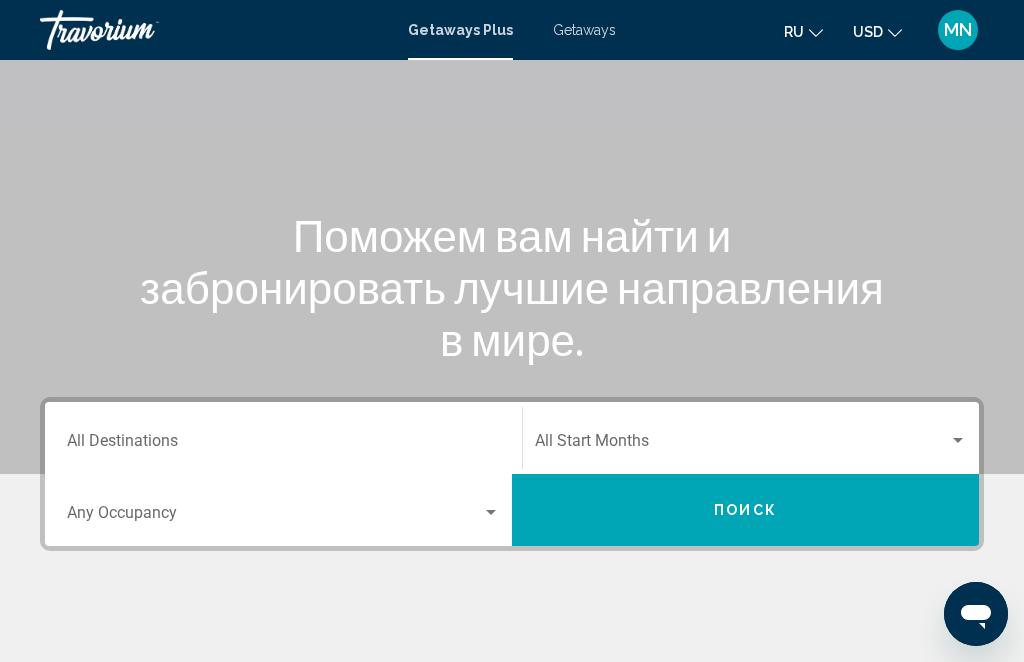 click at bounding box center (283, 517) 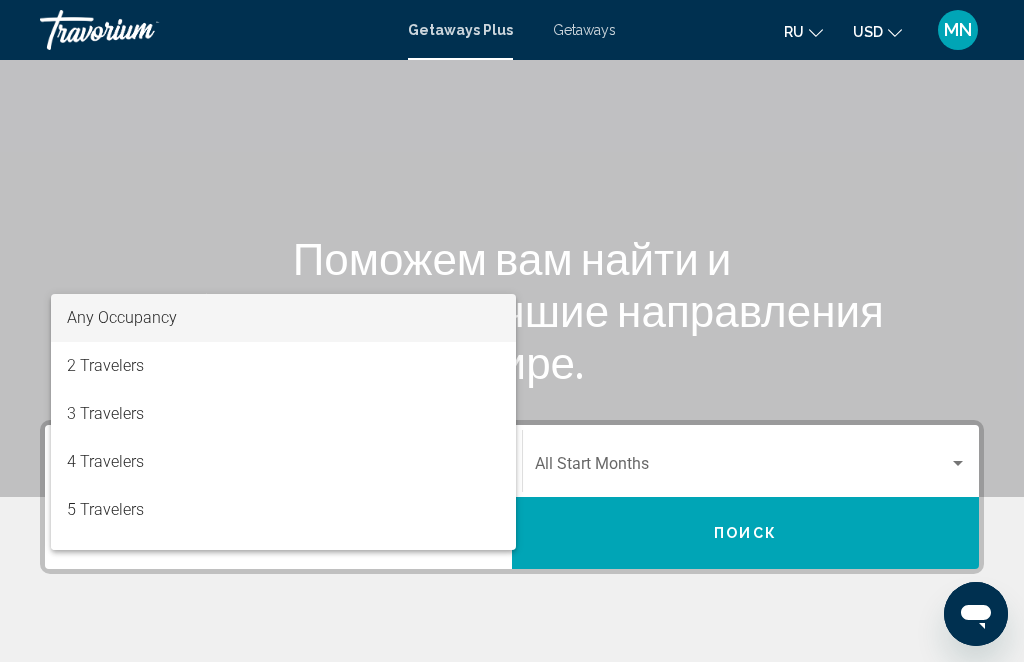 scroll, scrollTop: 101, scrollLeft: 0, axis: vertical 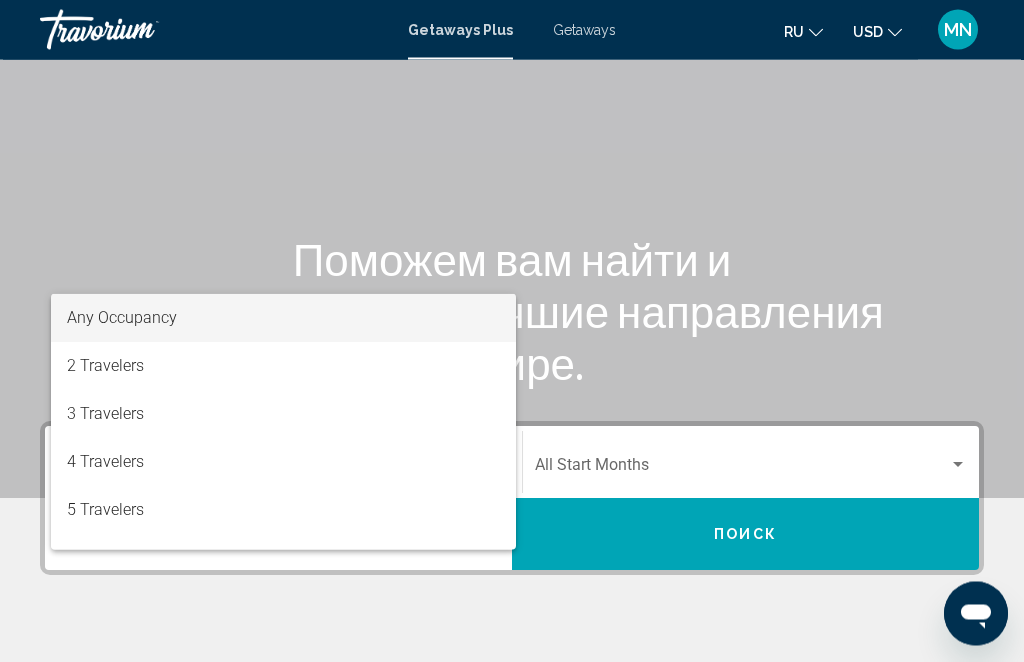 click at bounding box center [512, 331] 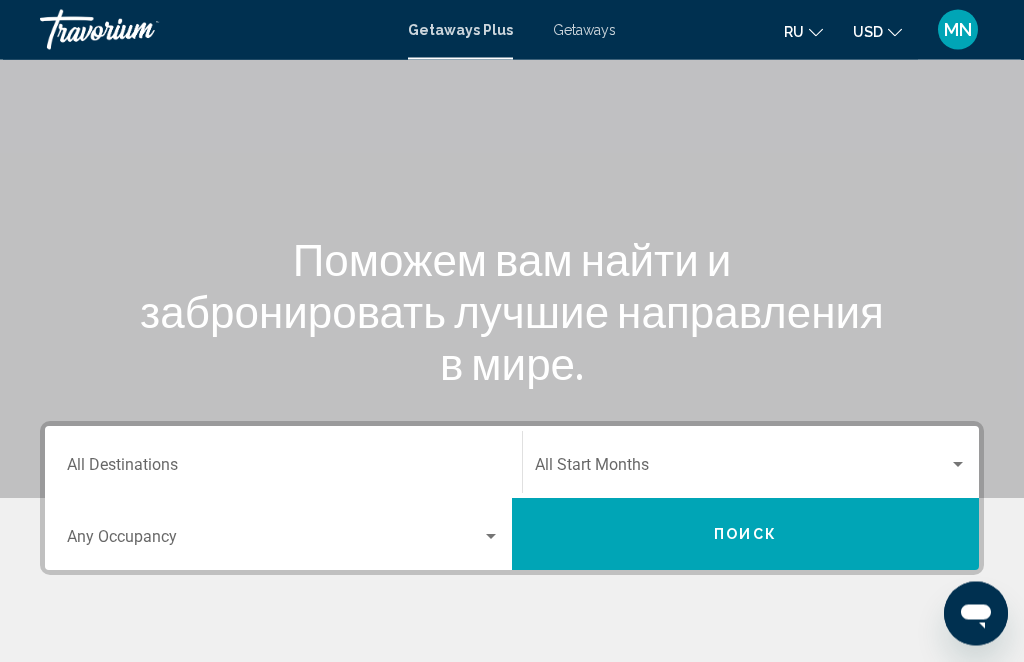 scroll, scrollTop: 102, scrollLeft: 0, axis: vertical 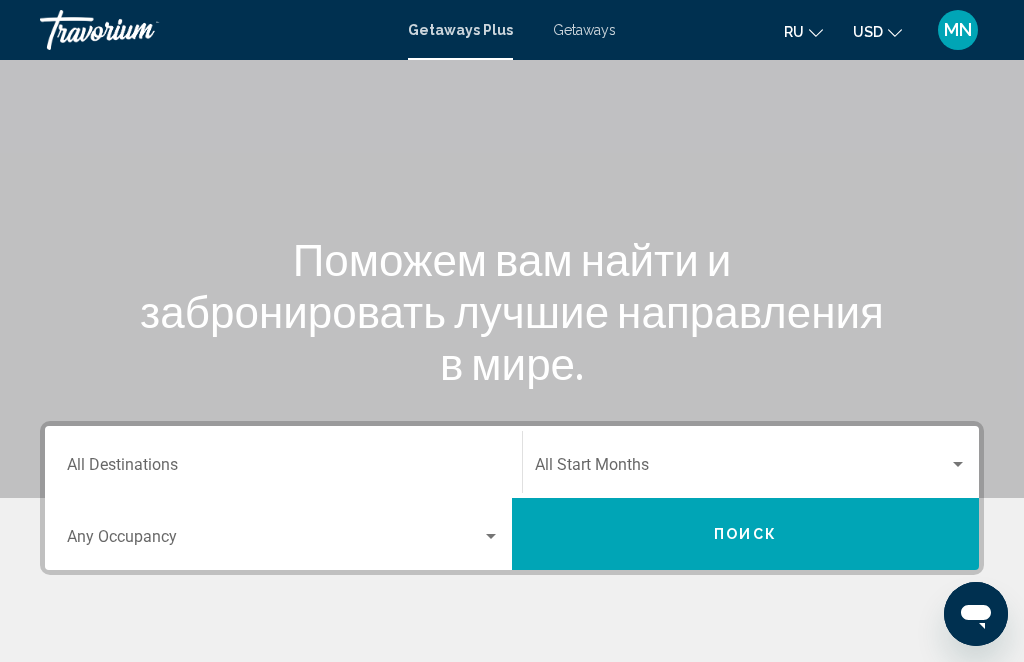 click on "Destination All Destinations" at bounding box center (283, 469) 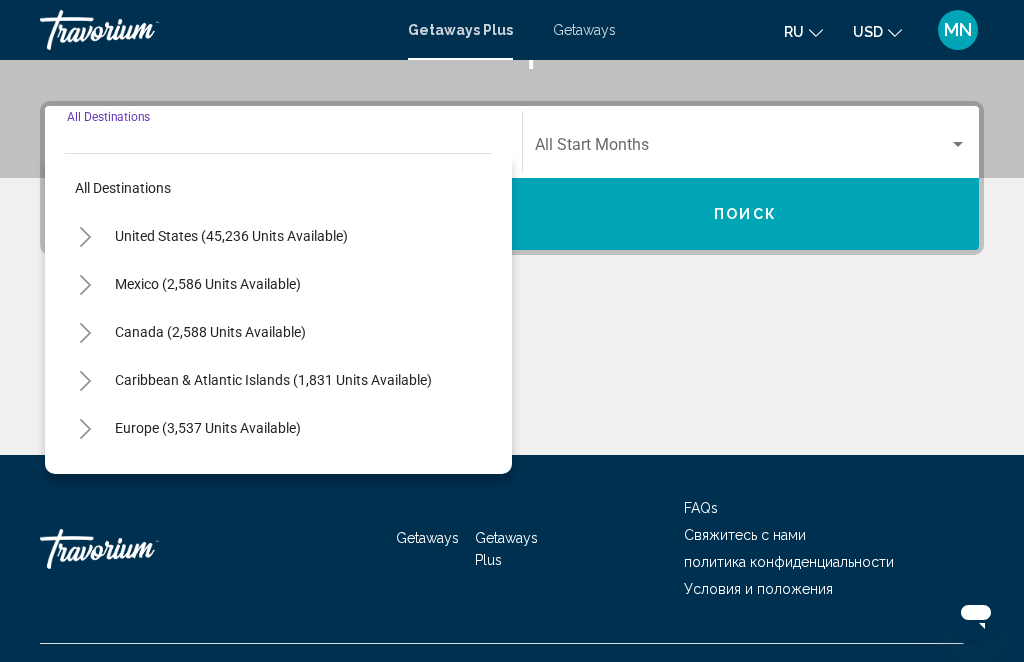 scroll, scrollTop: 458, scrollLeft: 0, axis: vertical 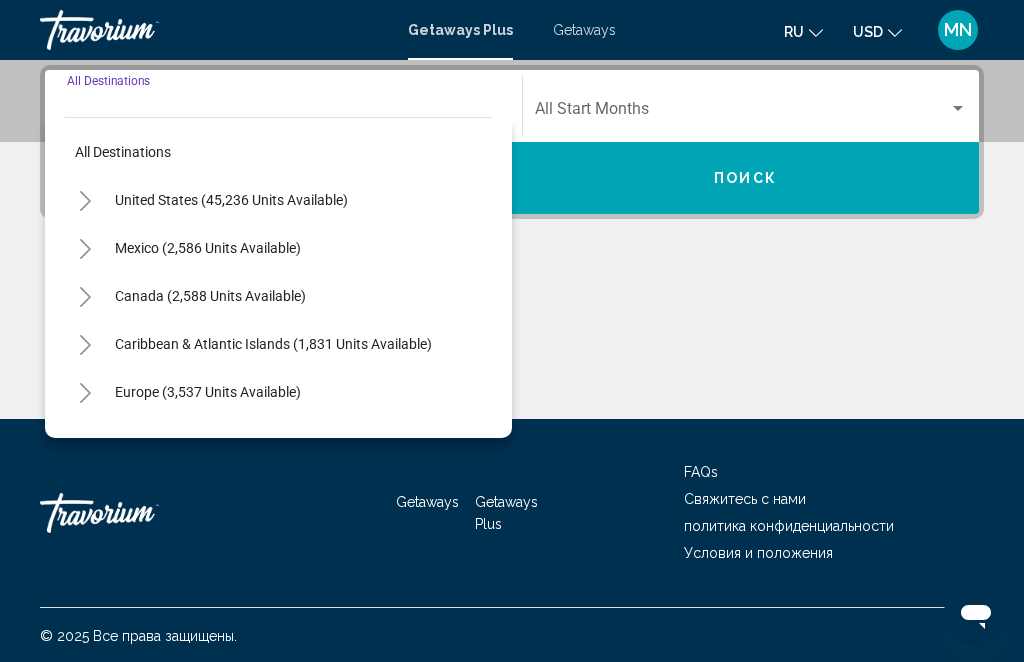 click at bounding box center (958, 108) 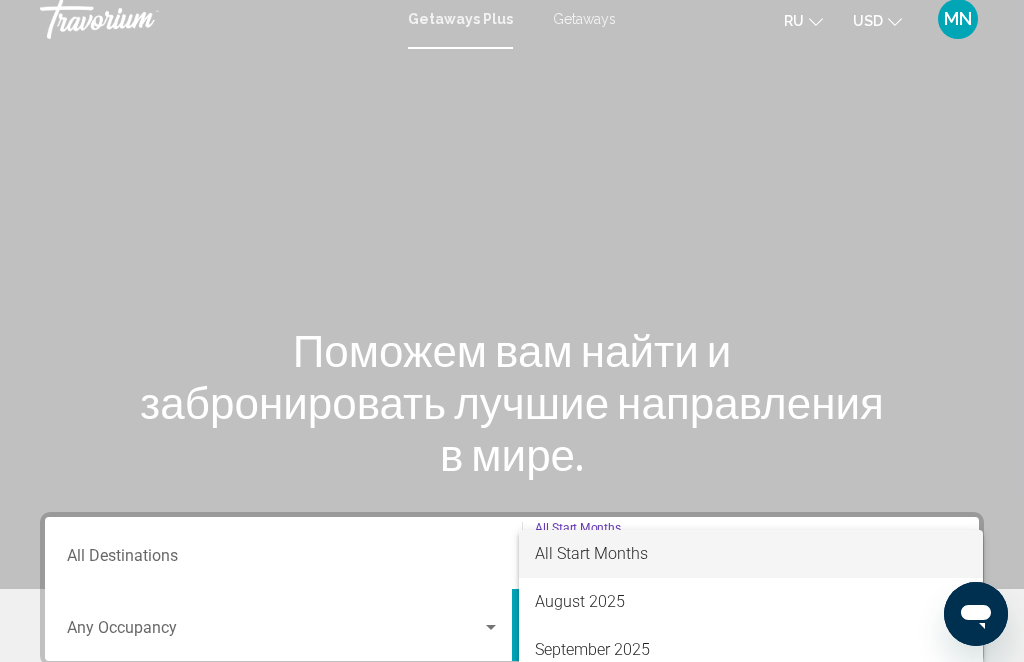 scroll, scrollTop: 0, scrollLeft: 0, axis: both 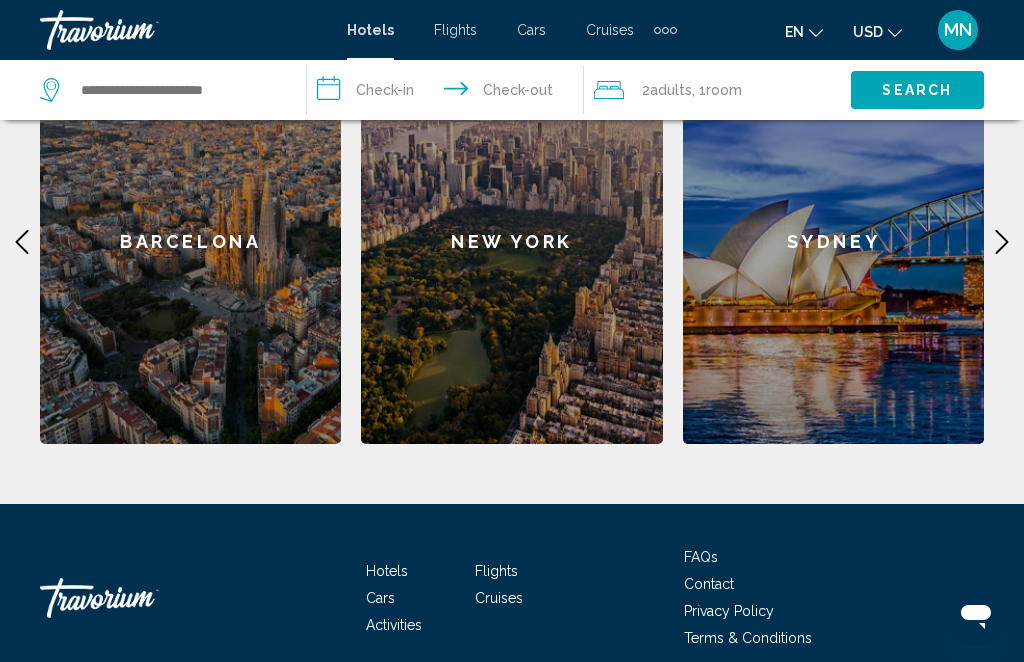 click on "New York" at bounding box center (511, 241) 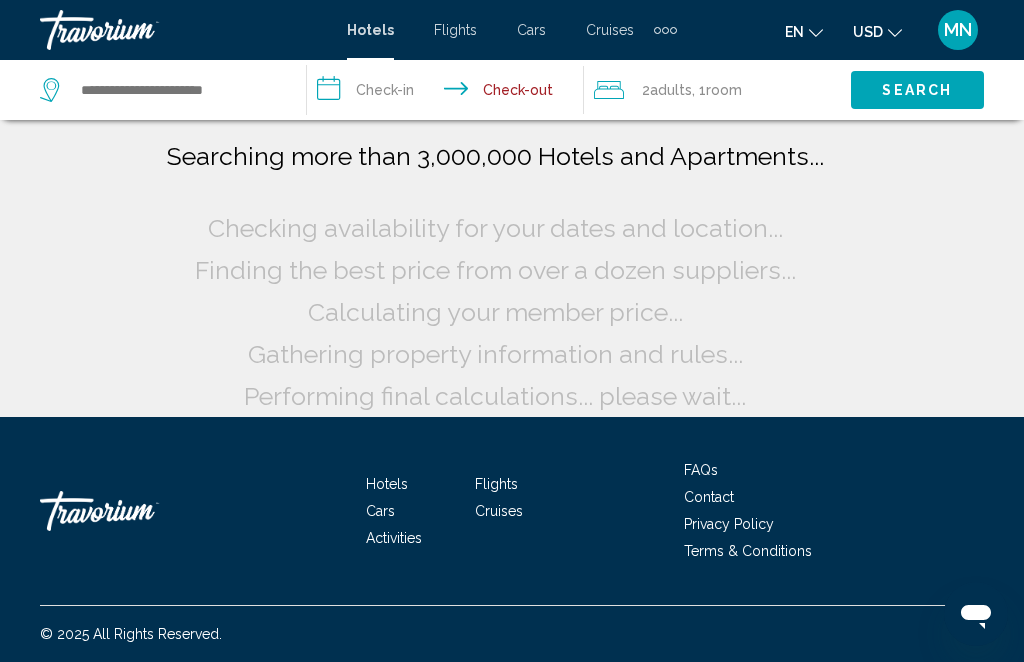 scroll, scrollTop: 0, scrollLeft: 0, axis: both 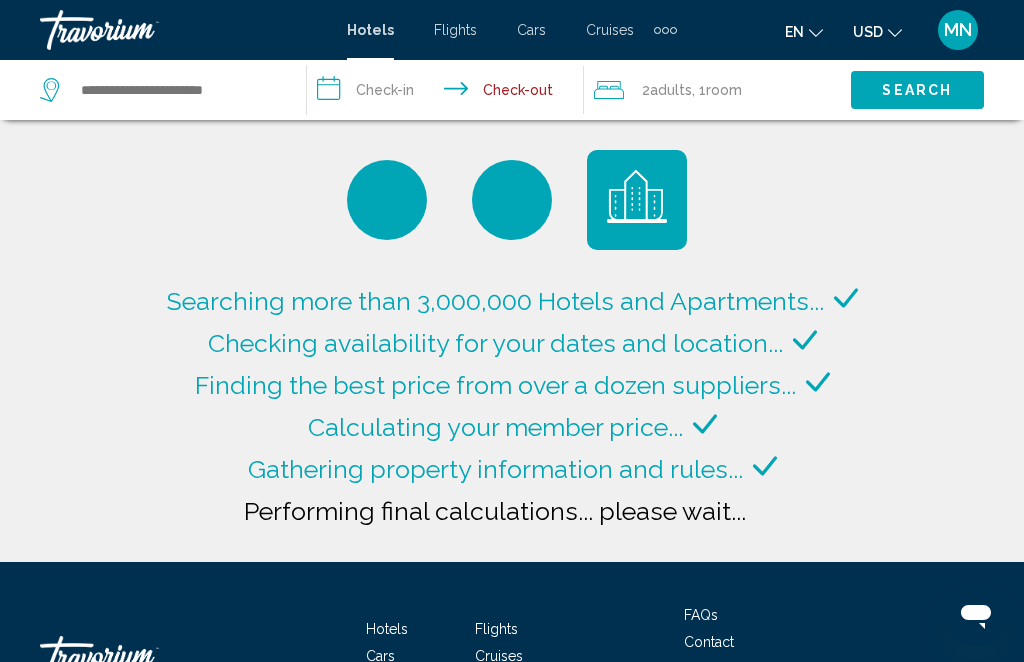 type on "**********" 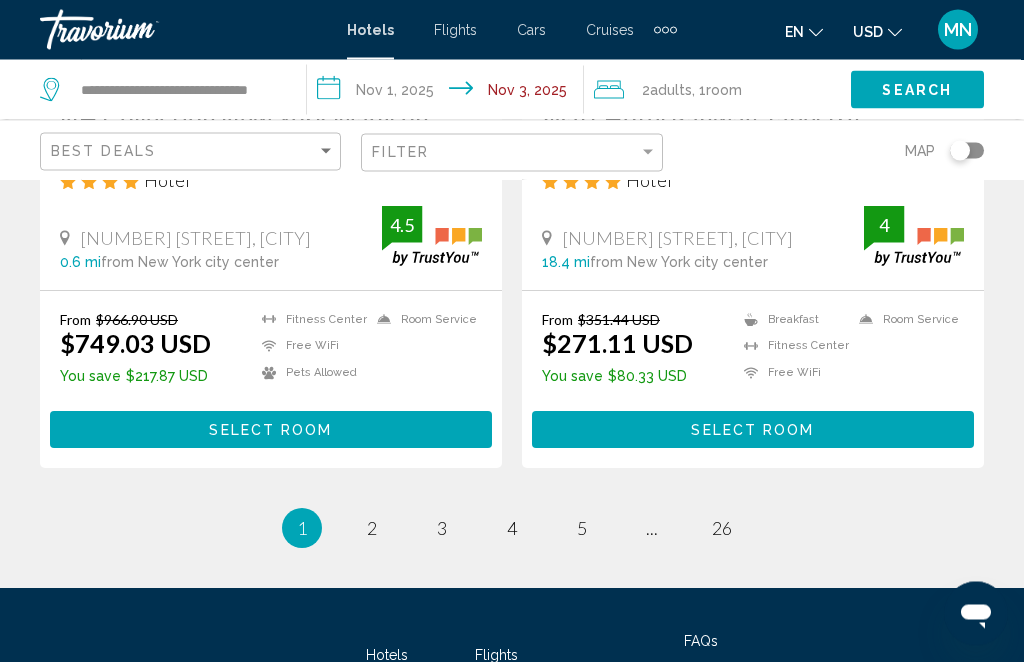 scroll, scrollTop: 4176, scrollLeft: 0, axis: vertical 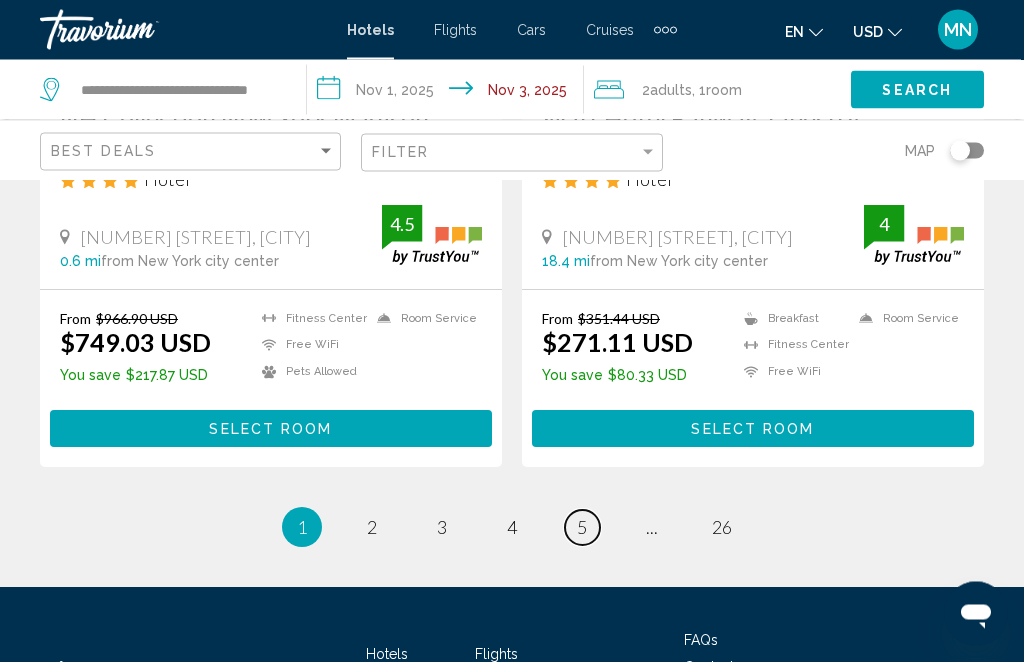 click on "page  5" at bounding box center [582, 528] 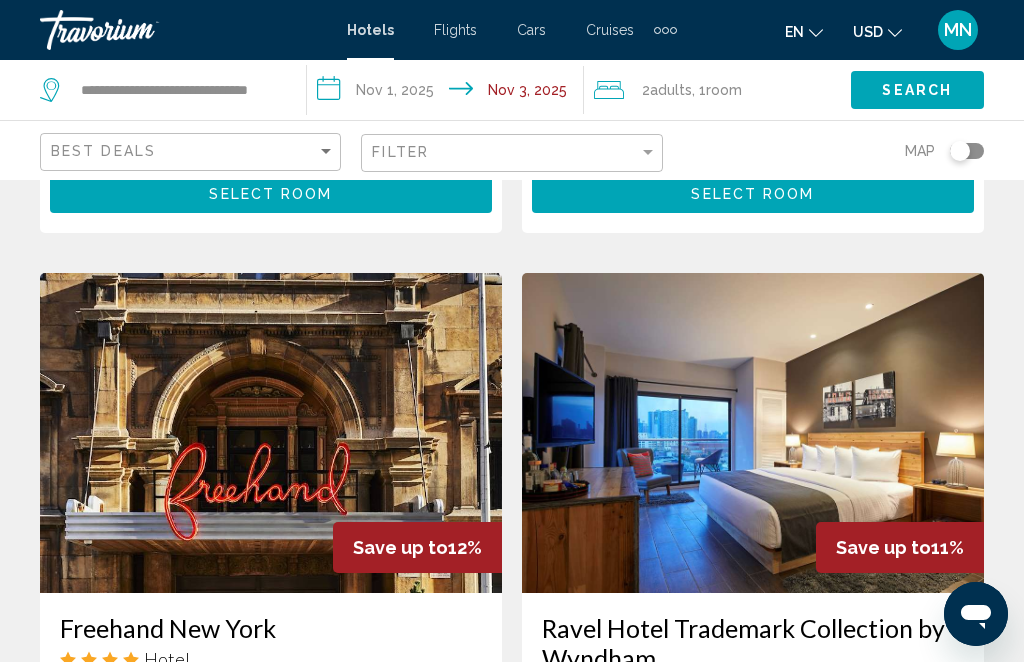 scroll, scrollTop: 690, scrollLeft: 0, axis: vertical 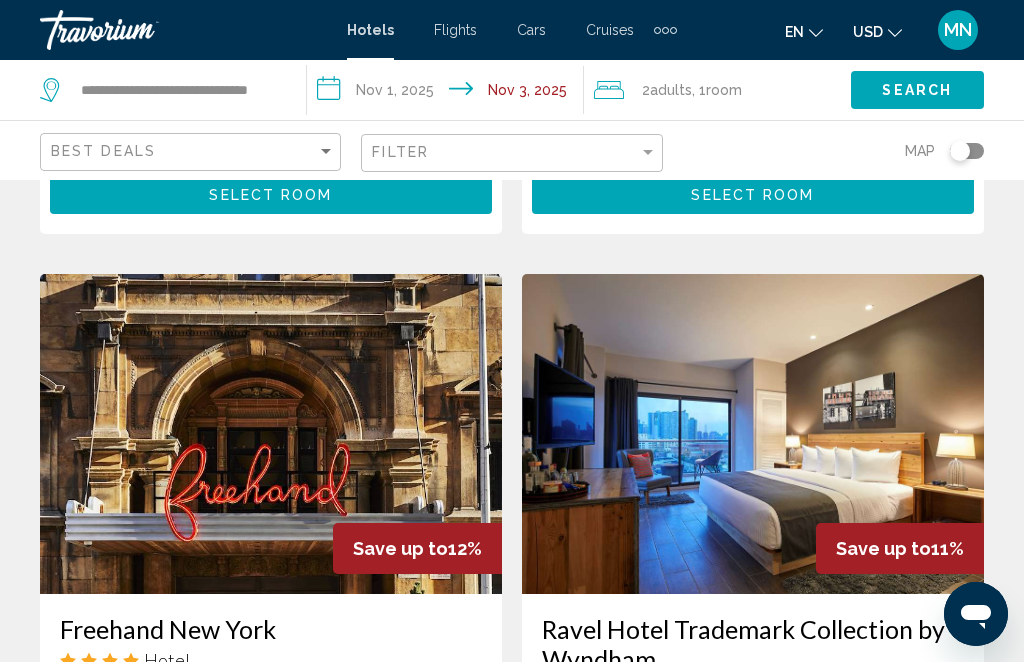 click on "**********" at bounding box center [449, 93] 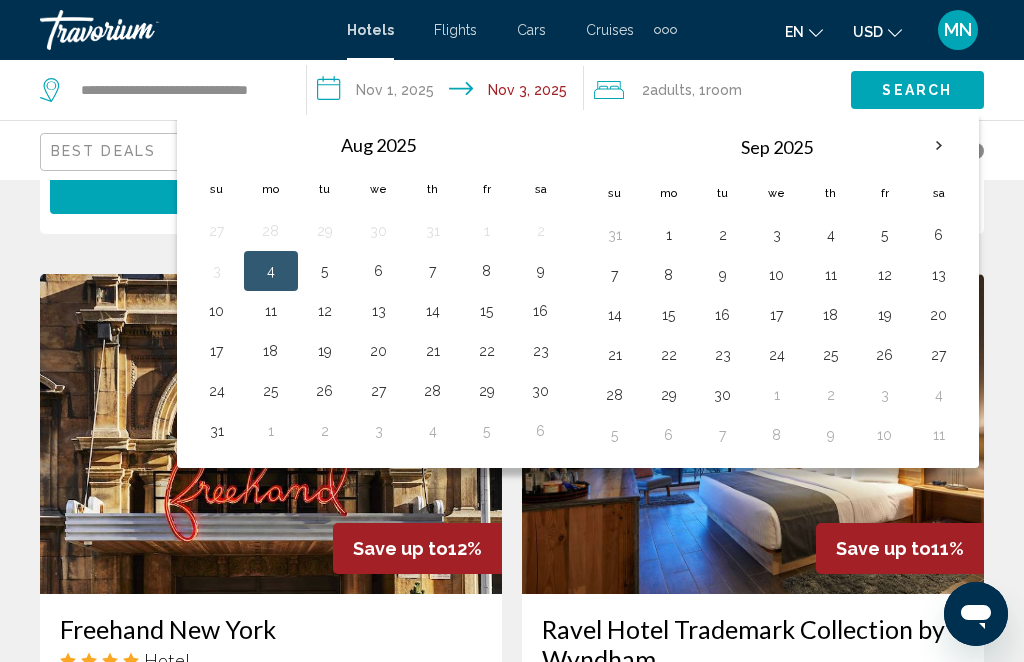 click on "11" at bounding box center [271, 311] 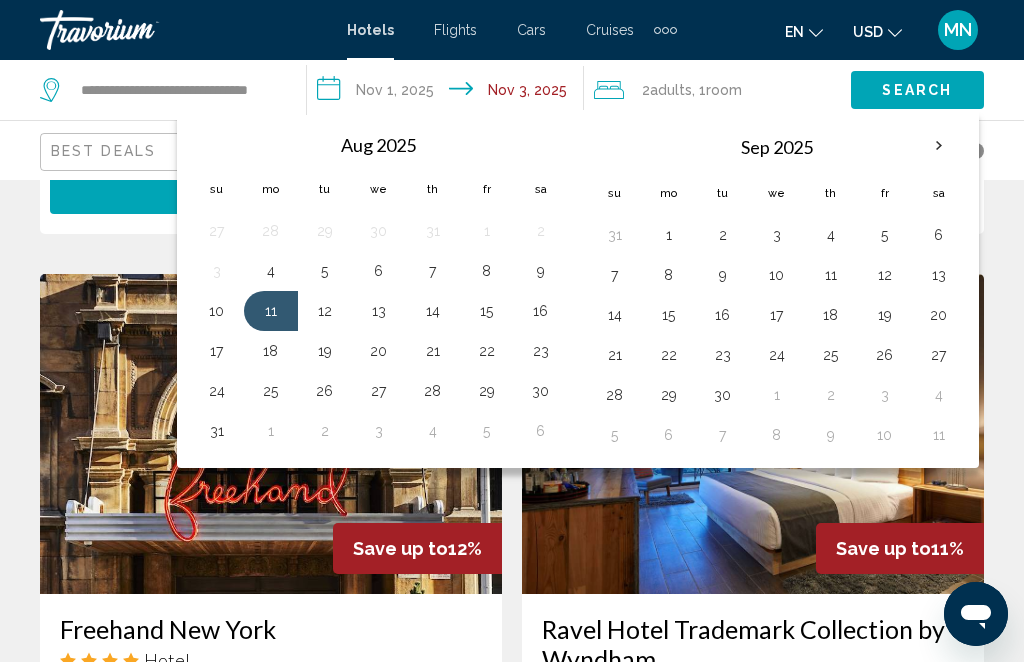 click on "**********" at bounding box center [449, 93] 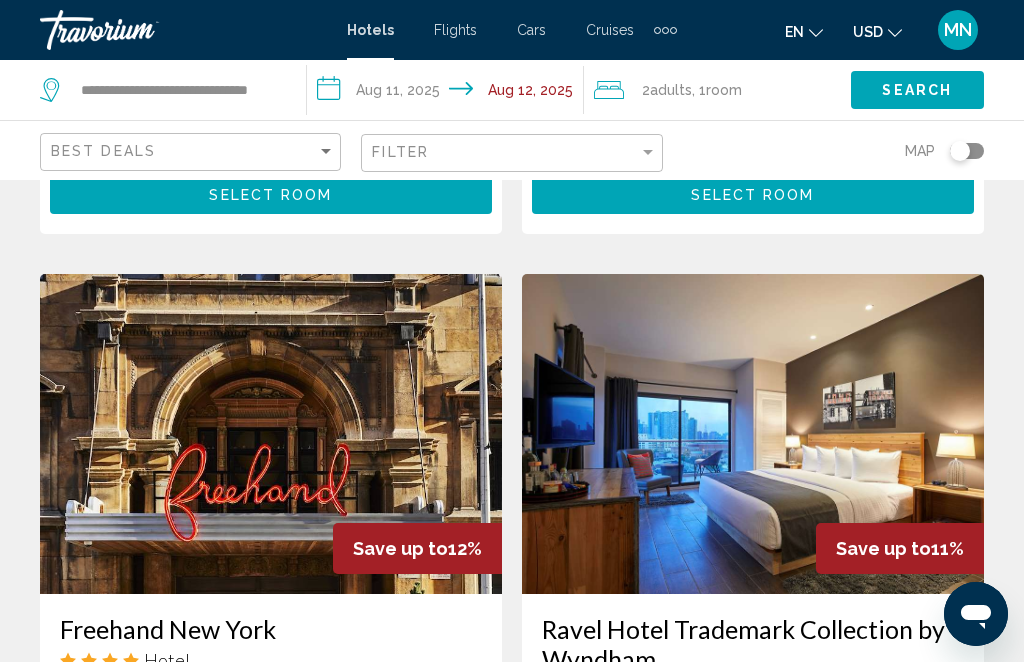 type on "**********" 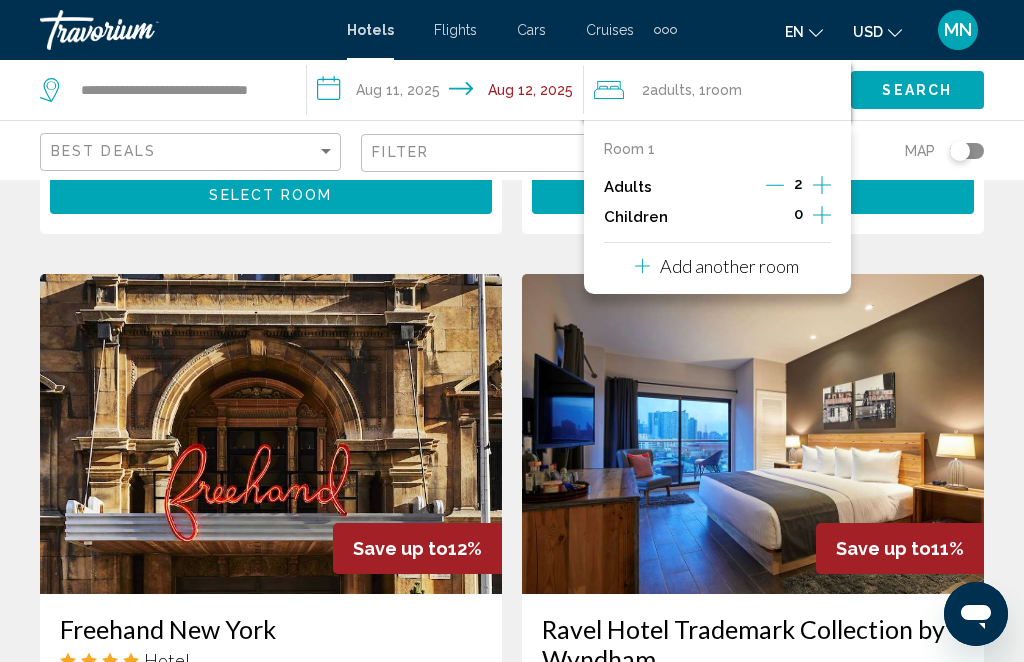 click on "Room 1 Adults
2
Children
0
Add another room" at bounding box center (717, 207) 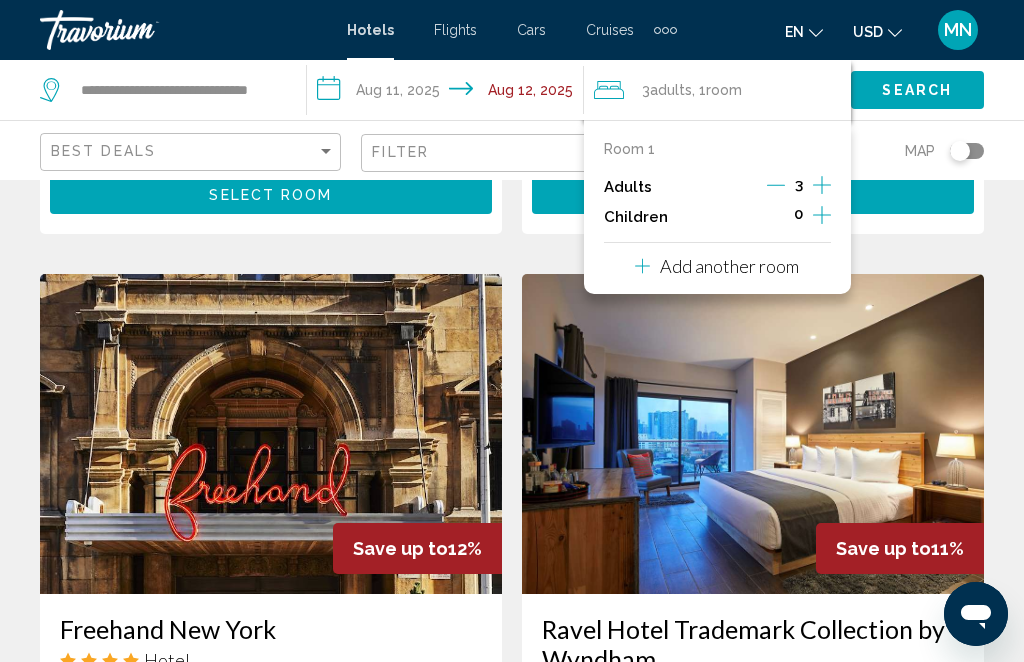 click 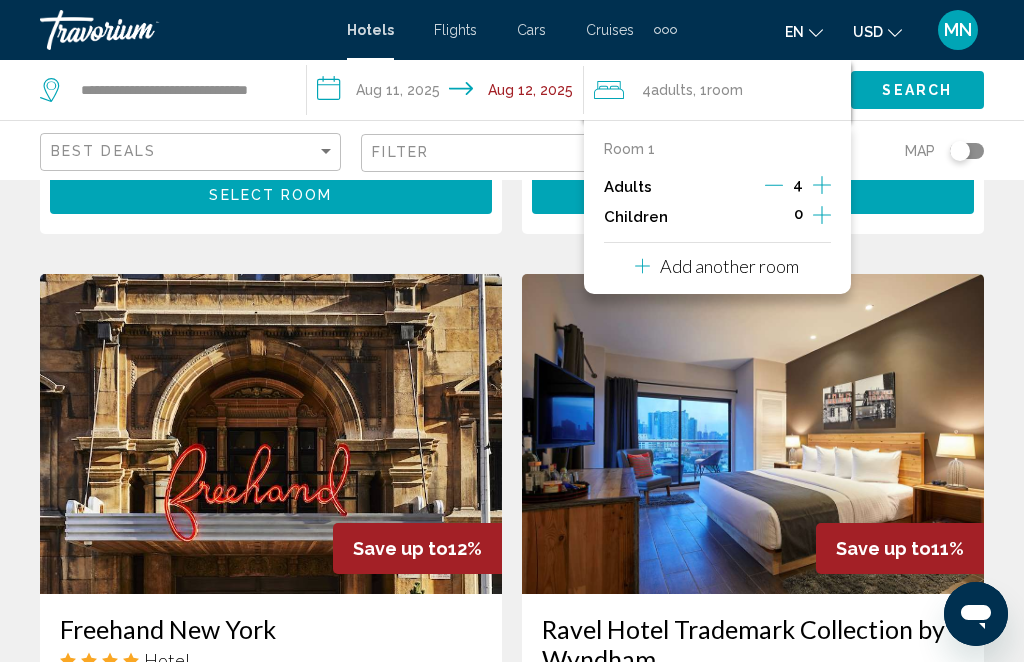 click on "Room 1" at bounding box center (629, 149) 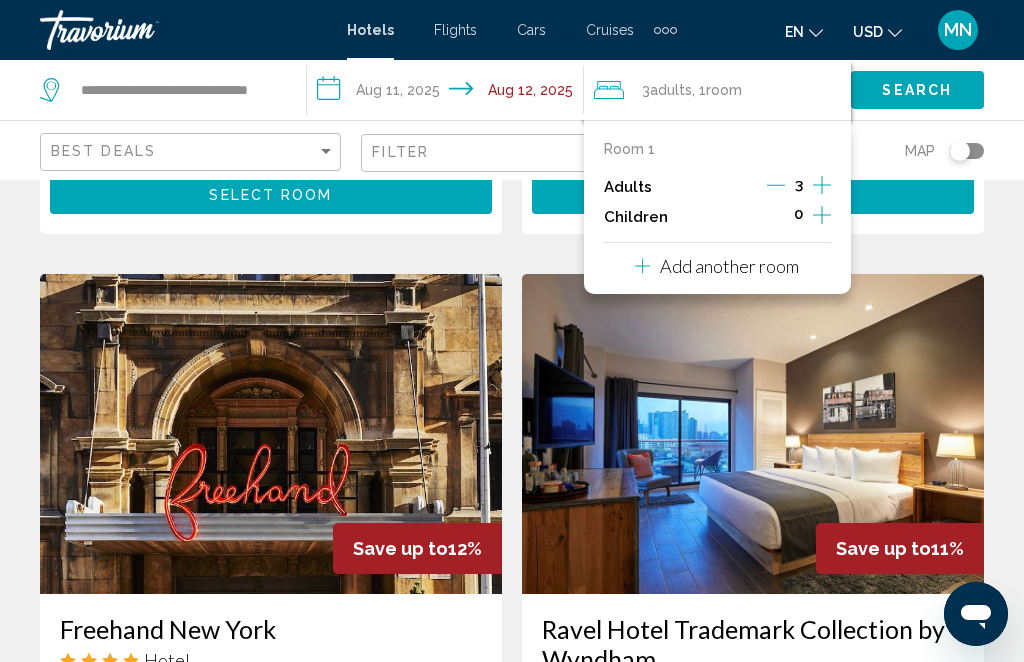 click 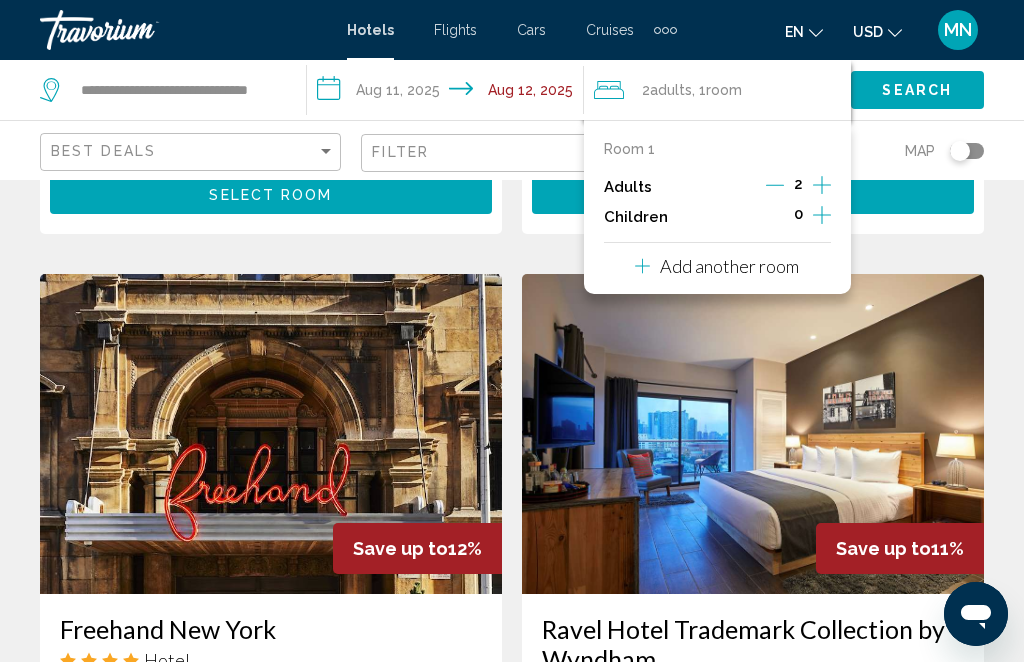 click on "Add another room" at bounding box center (729, 266) 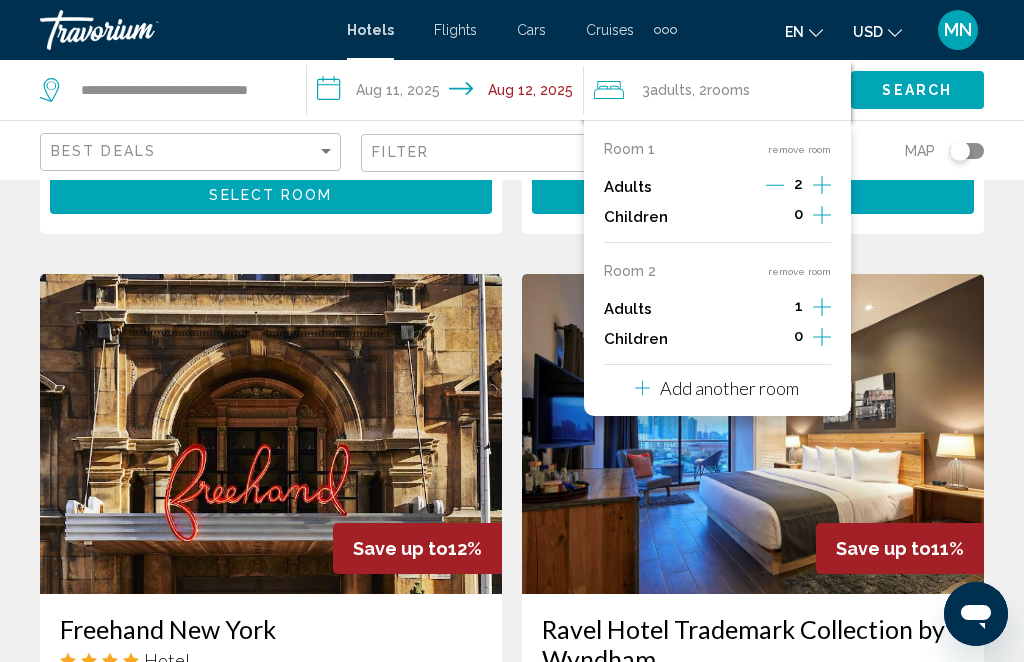 click on "Room 1  remove room  Adults
2
Children
0
Room 2  remove room  Adults
1
Children
0
Add another room" at bounding box center (717, 268) 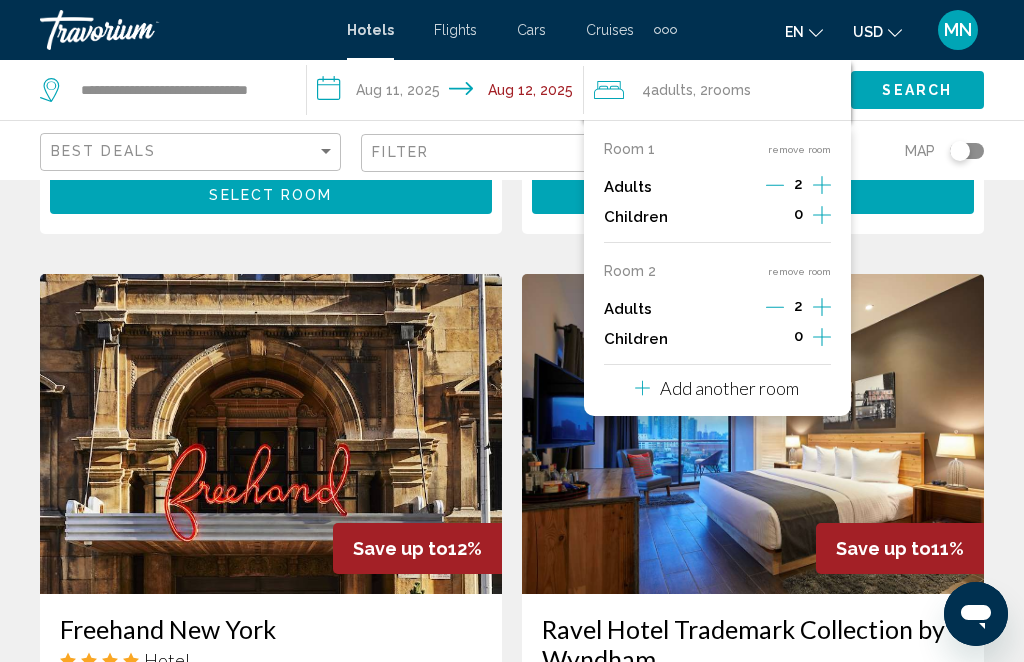 click on "Search" 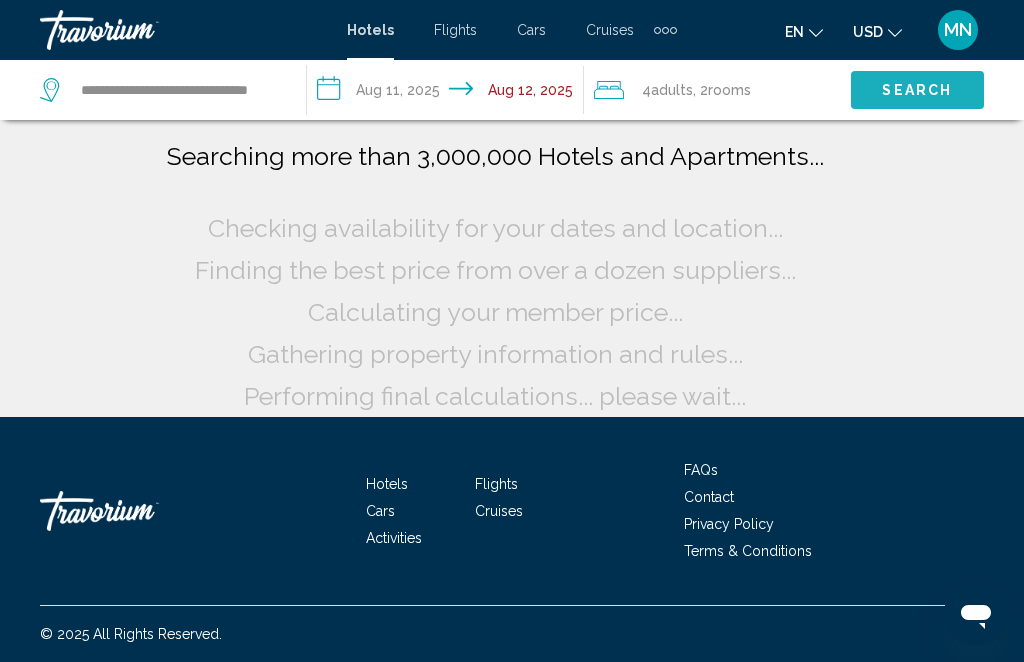 scroll, scrollTop: 145, scrollLeft: 0, axis: vertical 